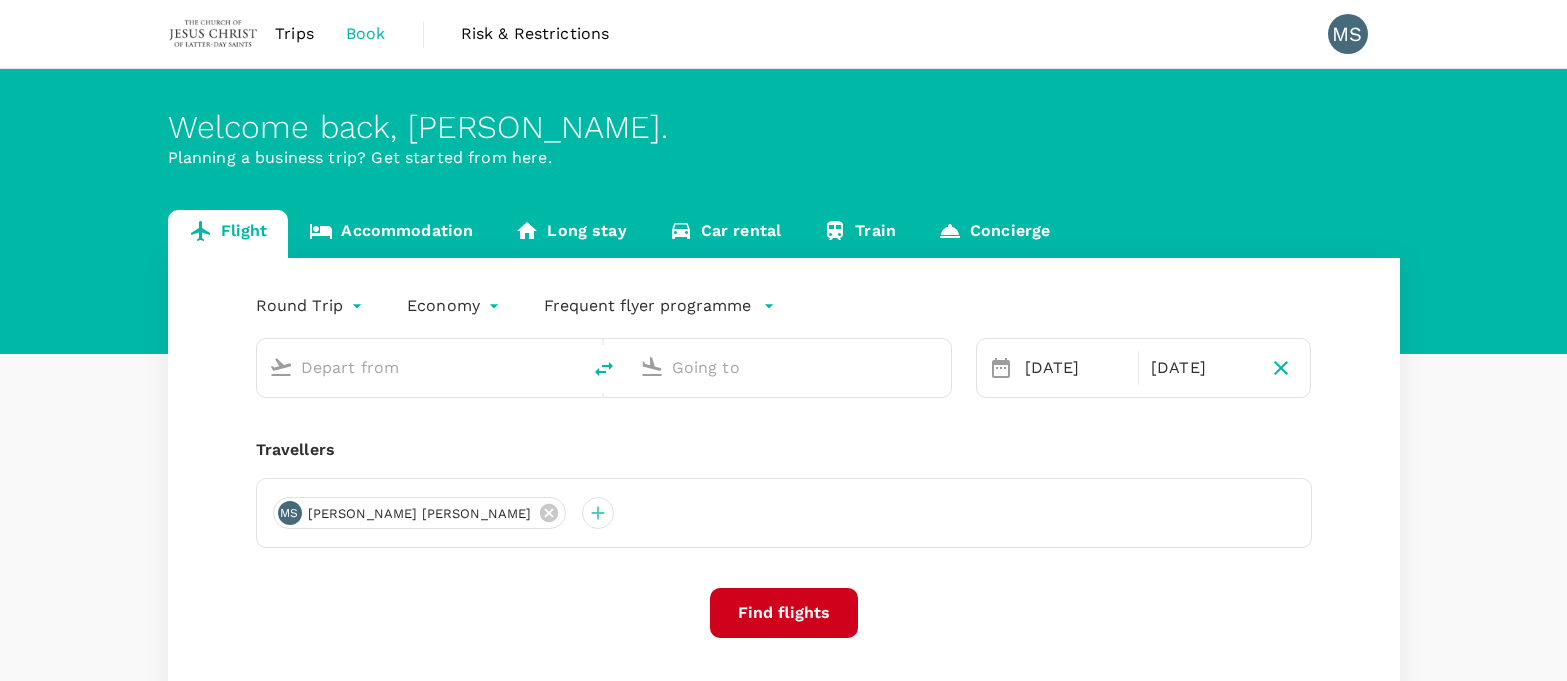 scroll, scrollTop: 0, scrollLeft: 0, axis: both 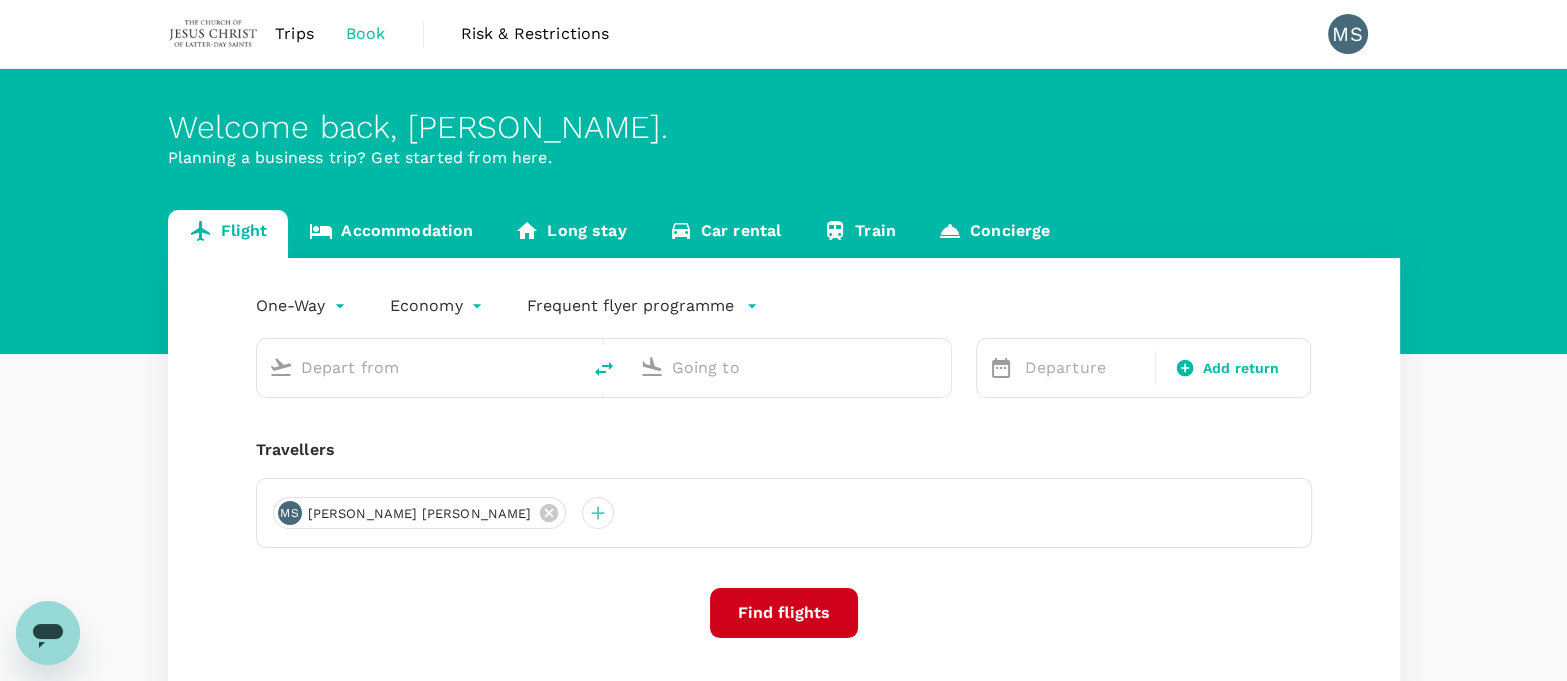 type on "roundtrip" 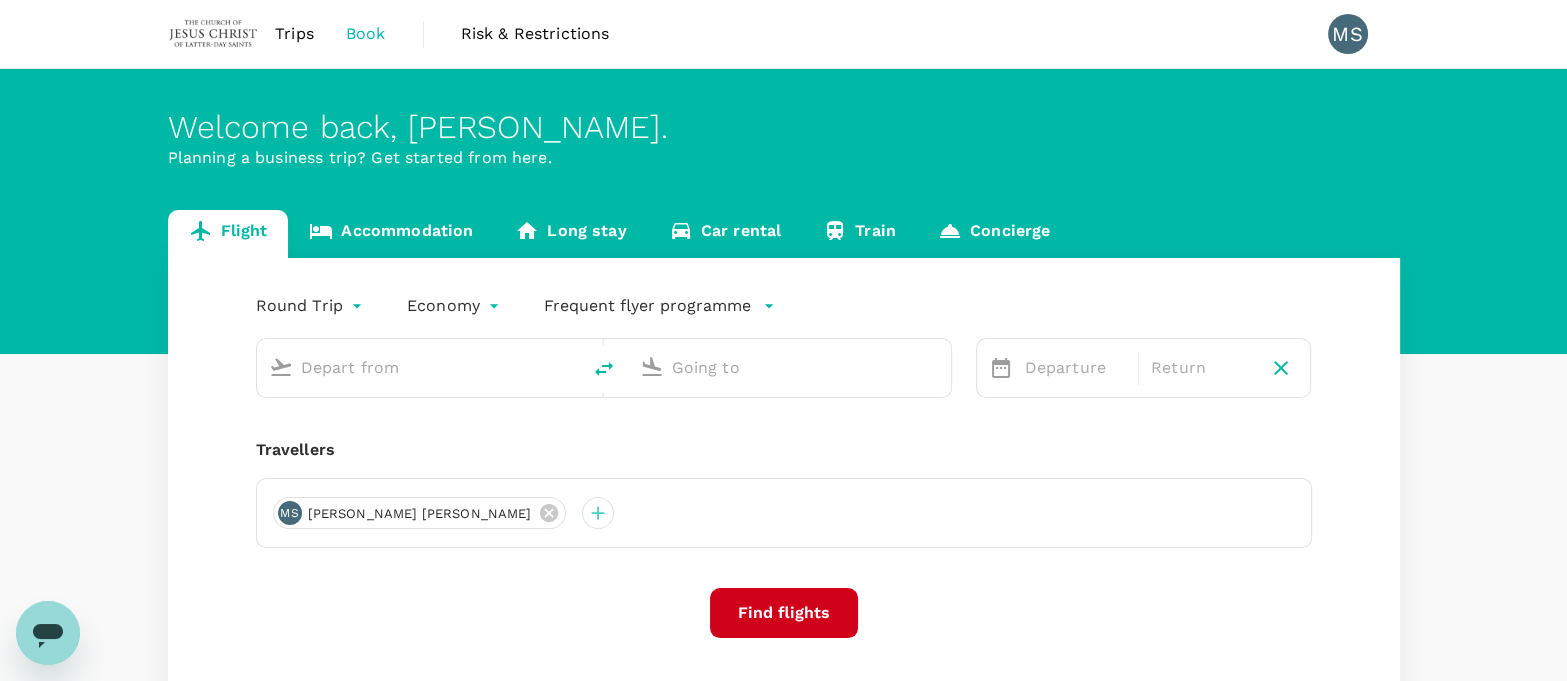 type 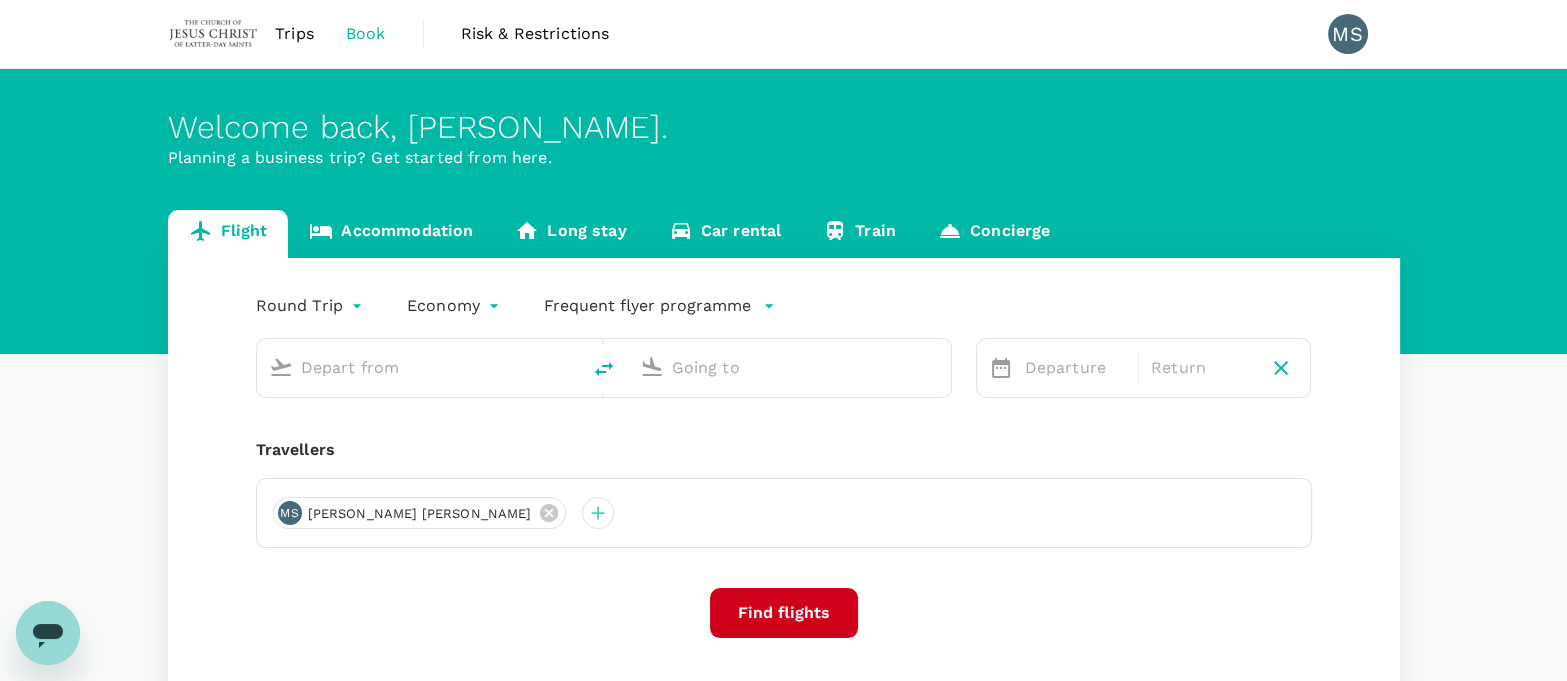 type on "Kuala Lumpur Intl (KUL)" 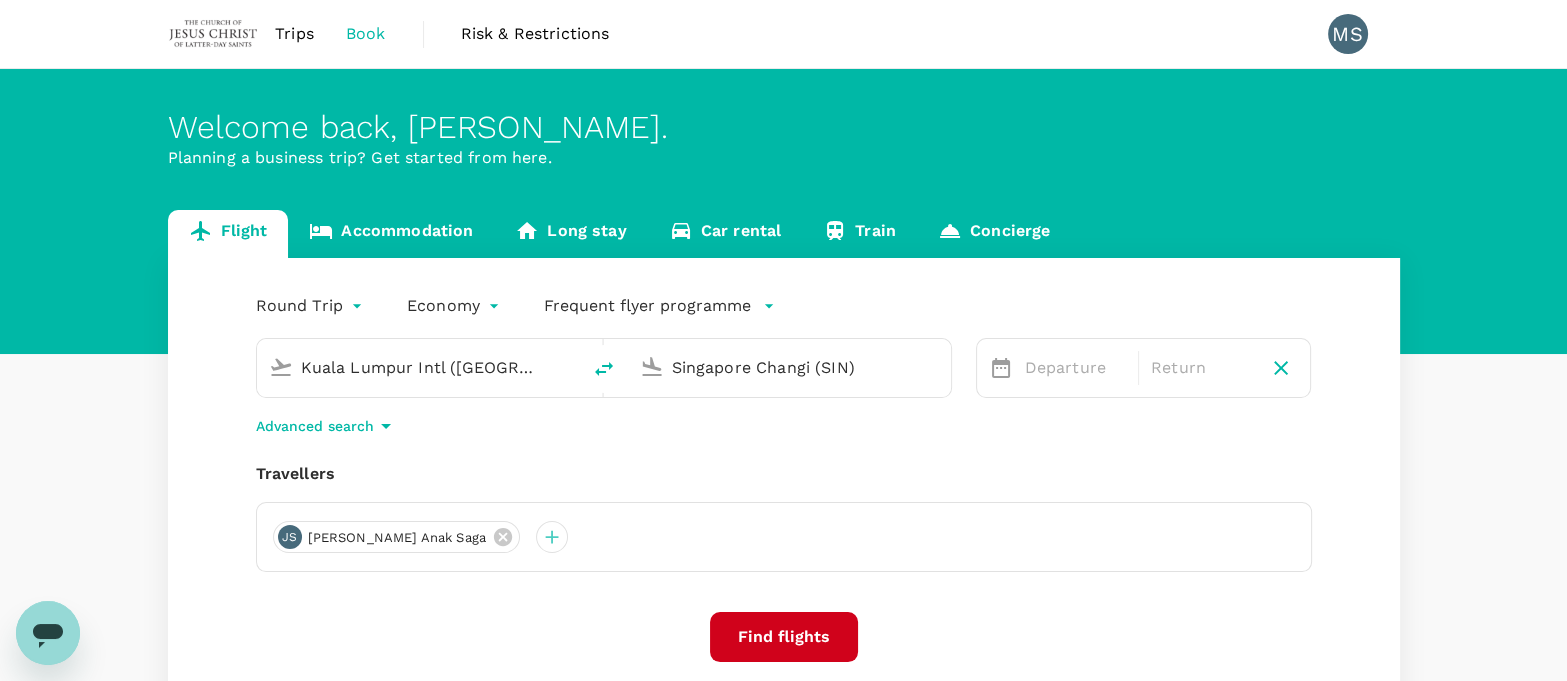 click on "Kuala Lumpur Intl (KUL)" at bounding box center (419, 367) 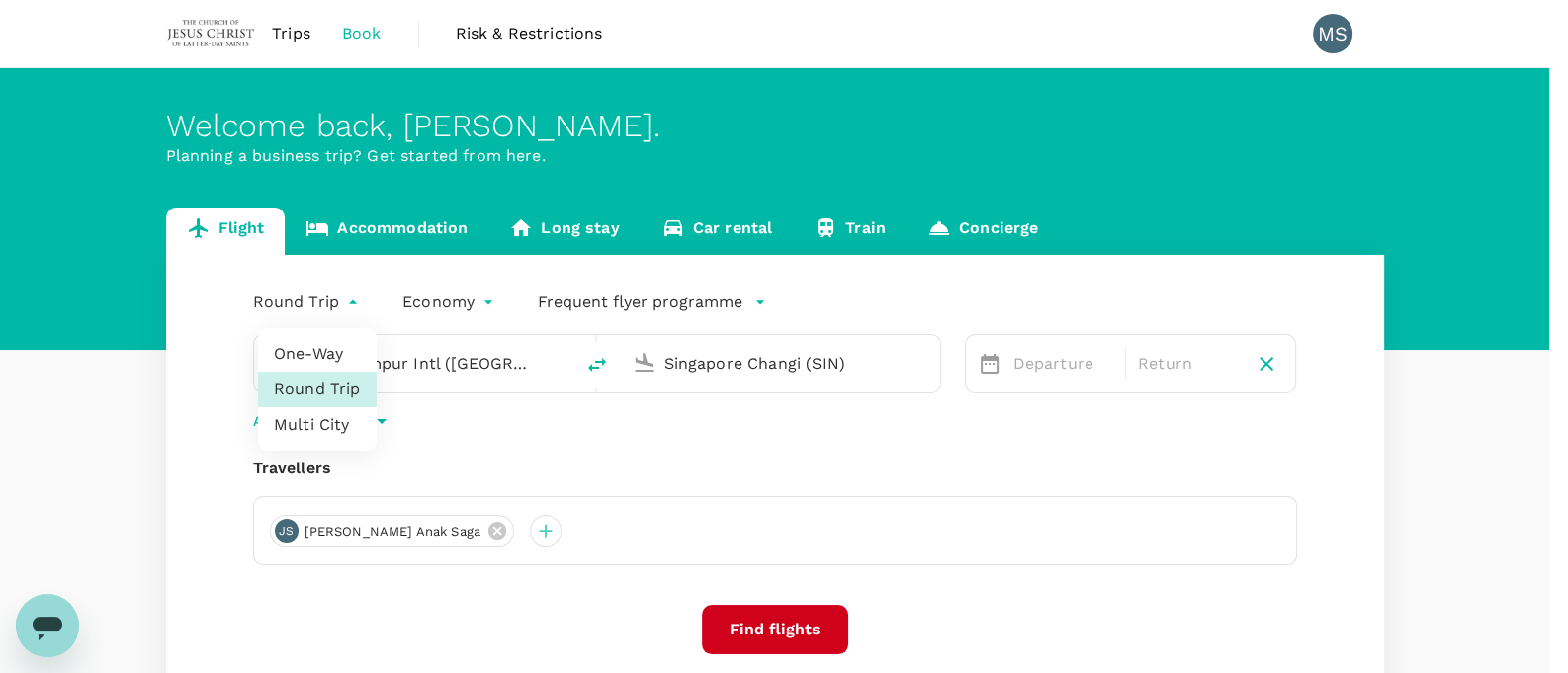 click on "One-Way" at bounding box center (317, 354) 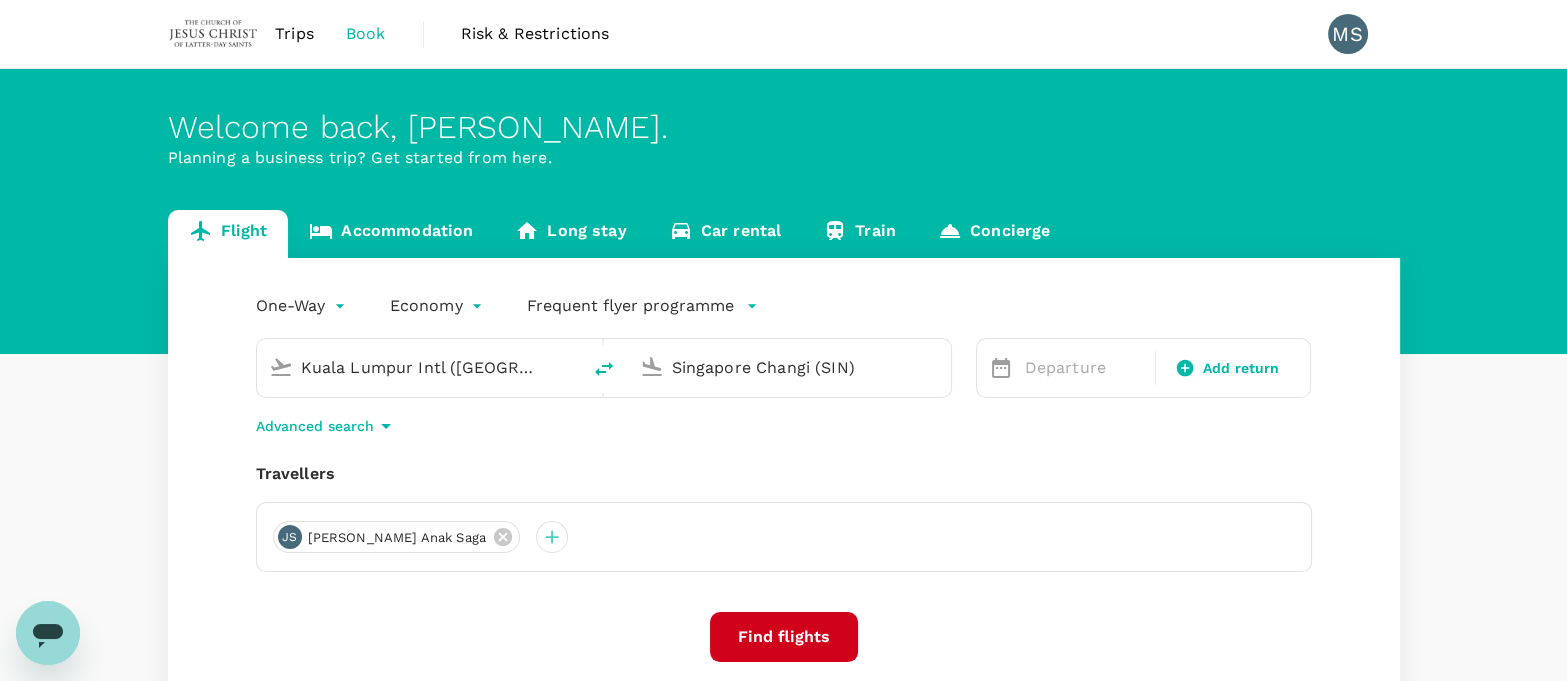 click on "Kuala Lumpur Intl (KUL)" at bounding box center [419, 367] 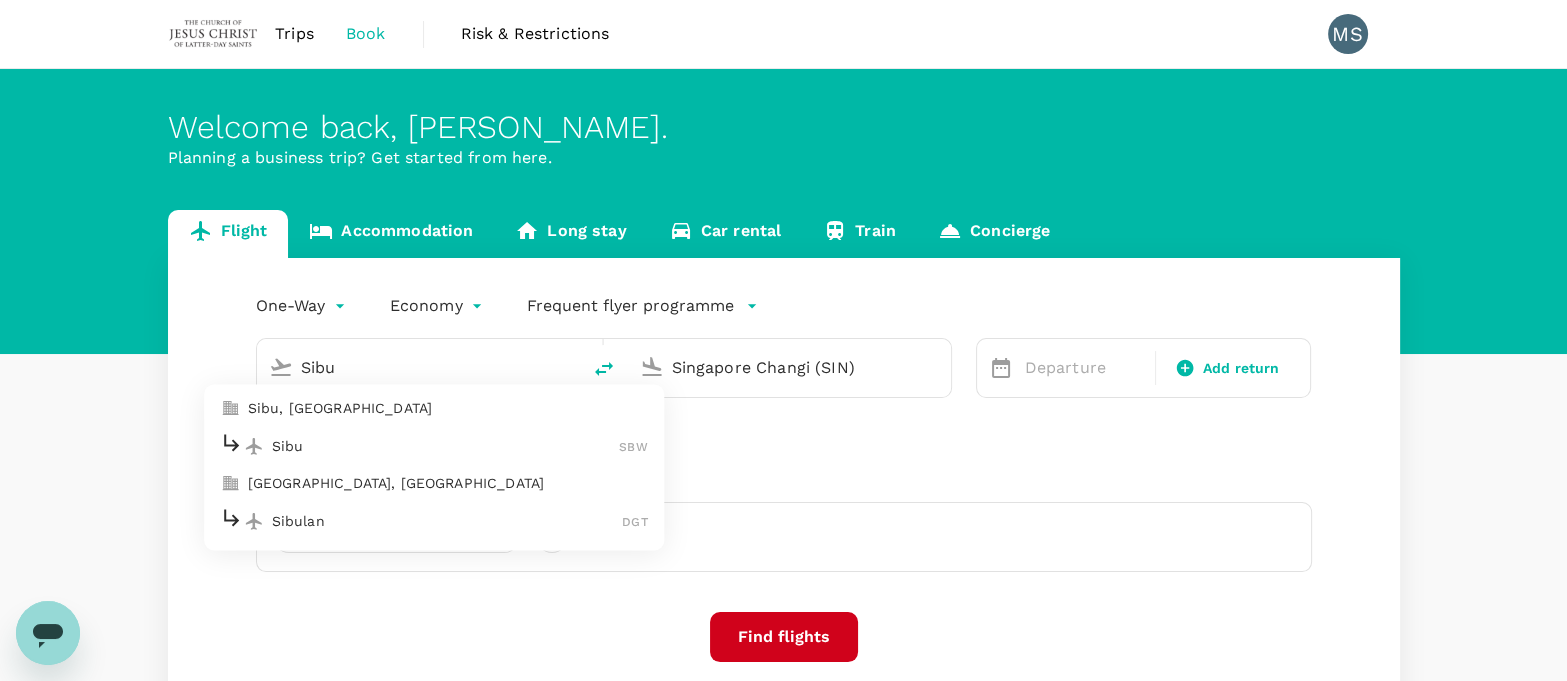 click on "Sibu" at bounding box center [446, 446] 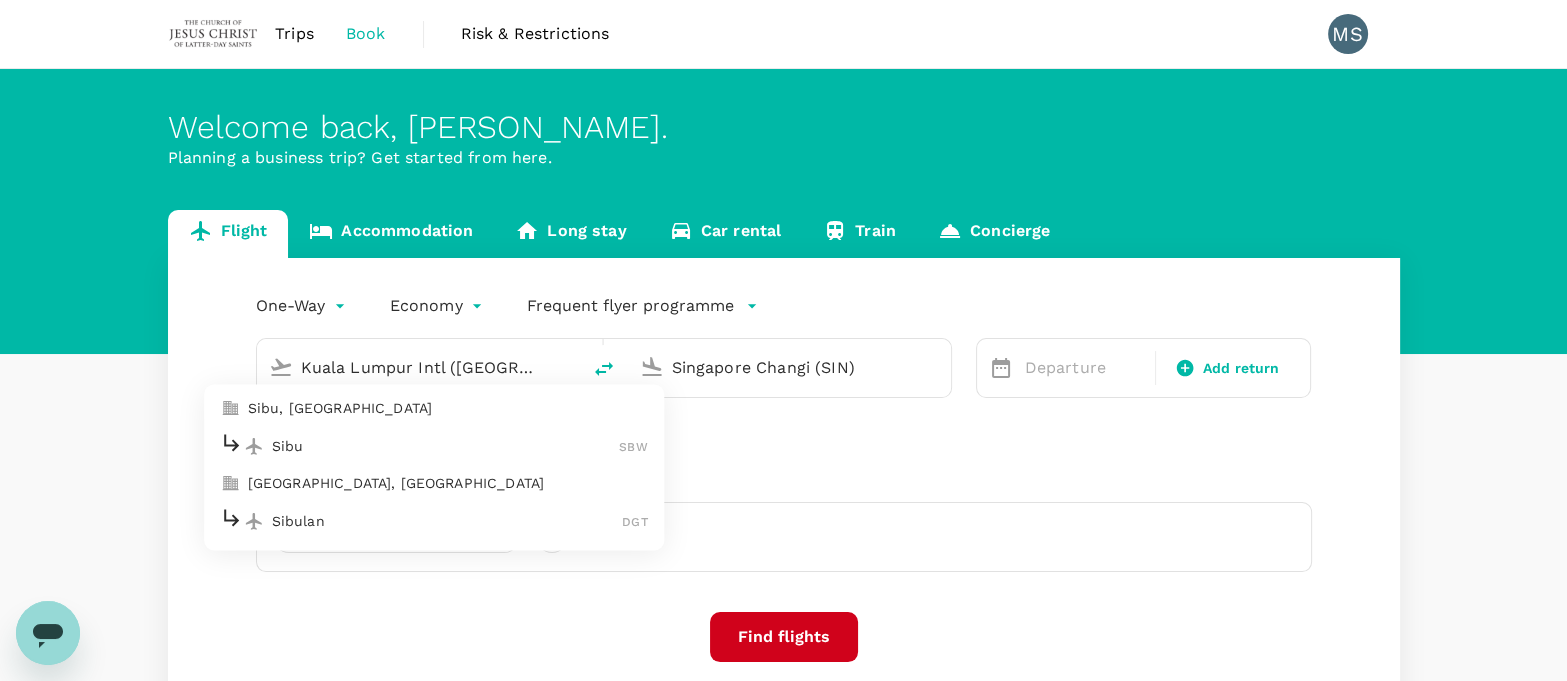 type on "Sibu (SBW)" 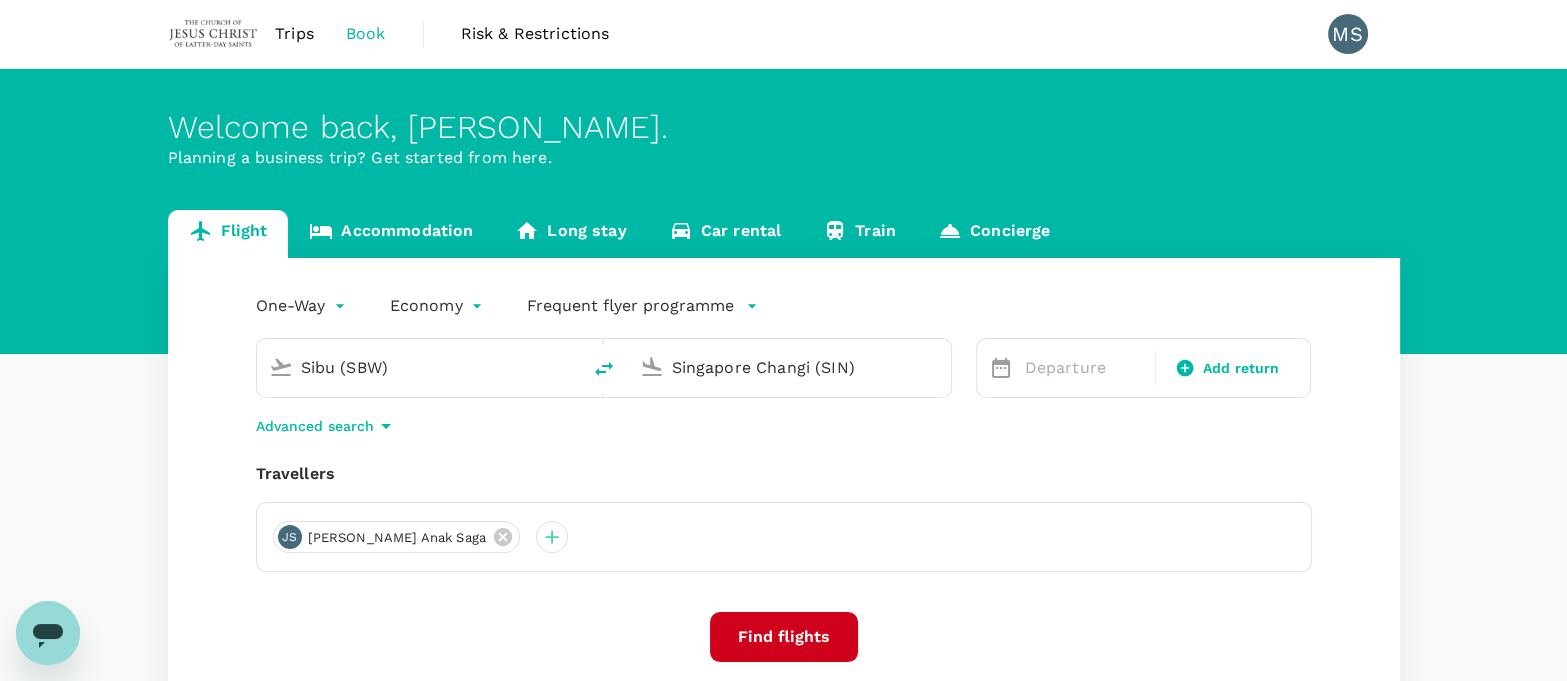 click on "Singapore Changi (SIN)" at bounding box center (790, 367) 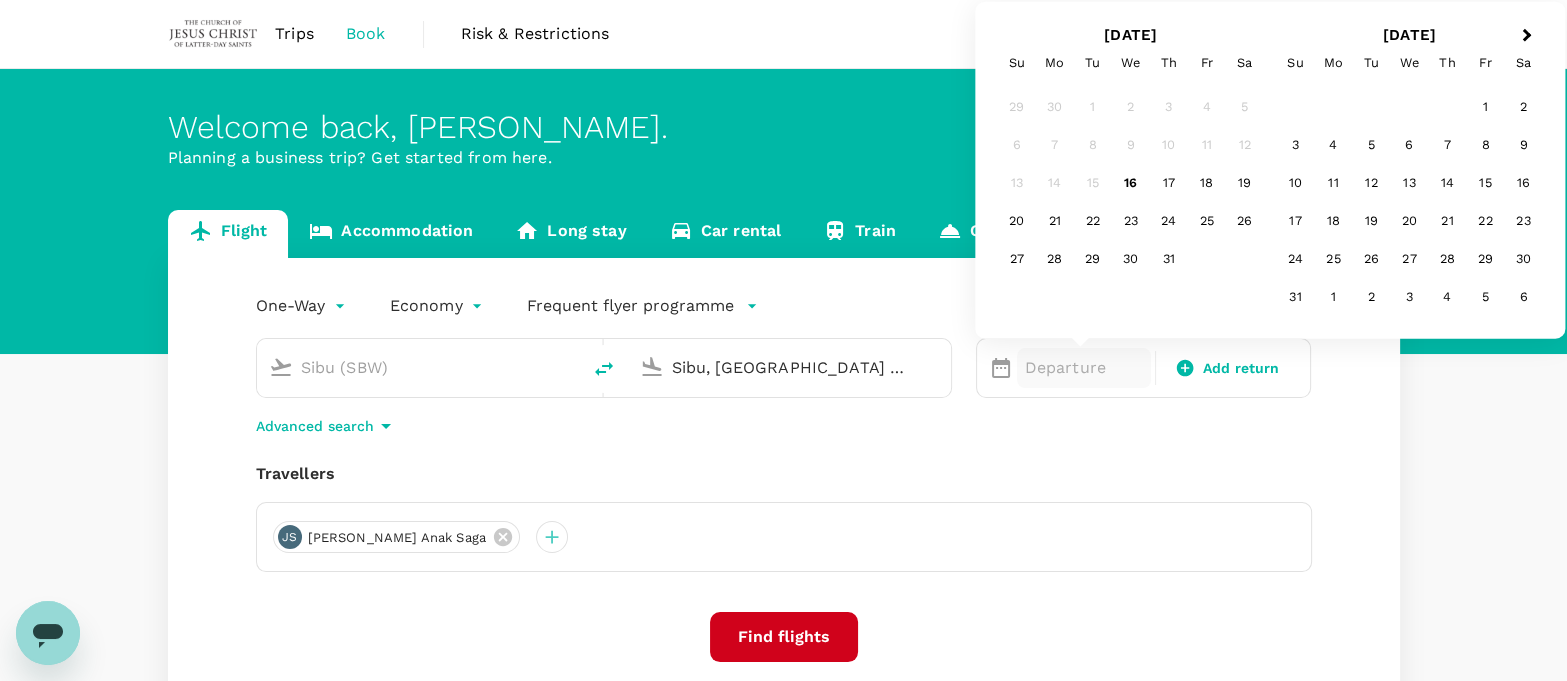 click on "Sibu, Malaysia (any)" at bounding box center (790, 367) 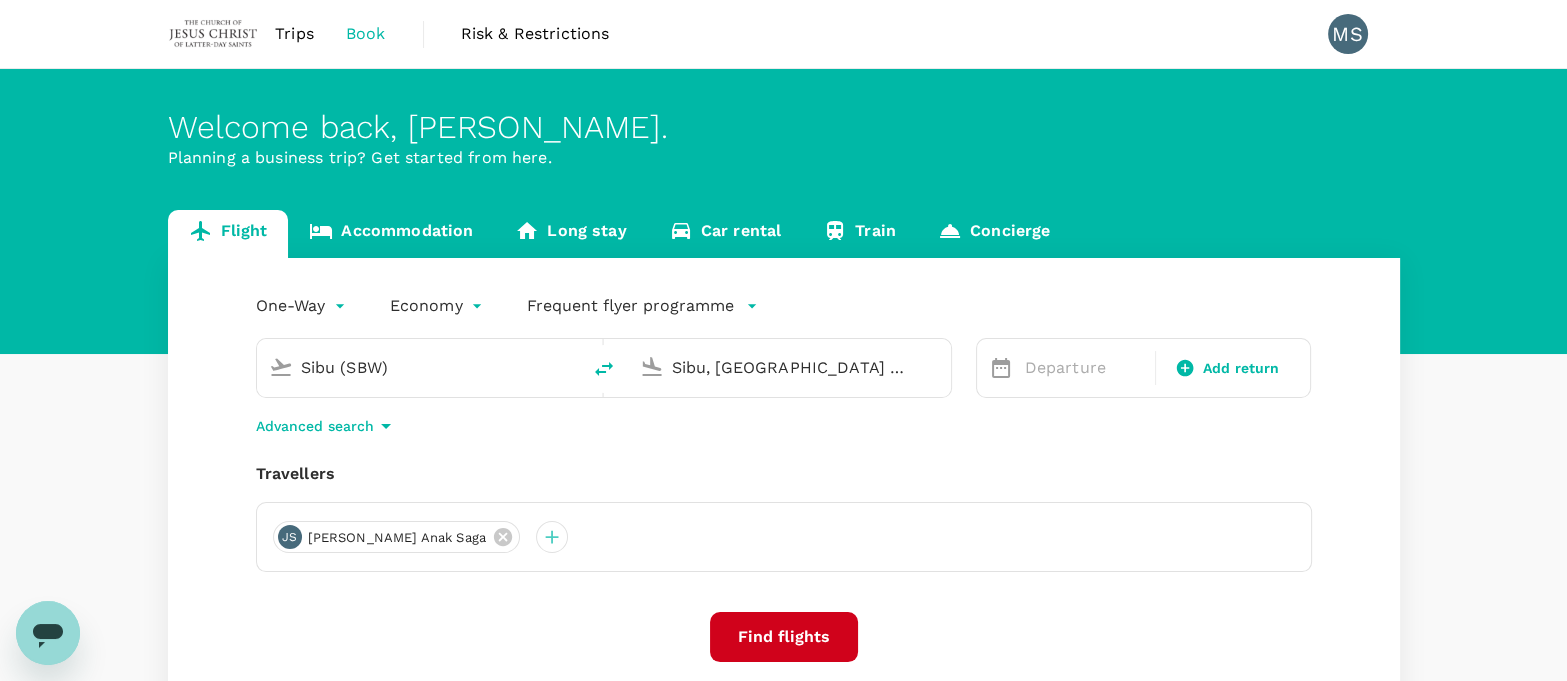 click on "Sibu, Malaysia (any)" at bounding box center [790, 367] 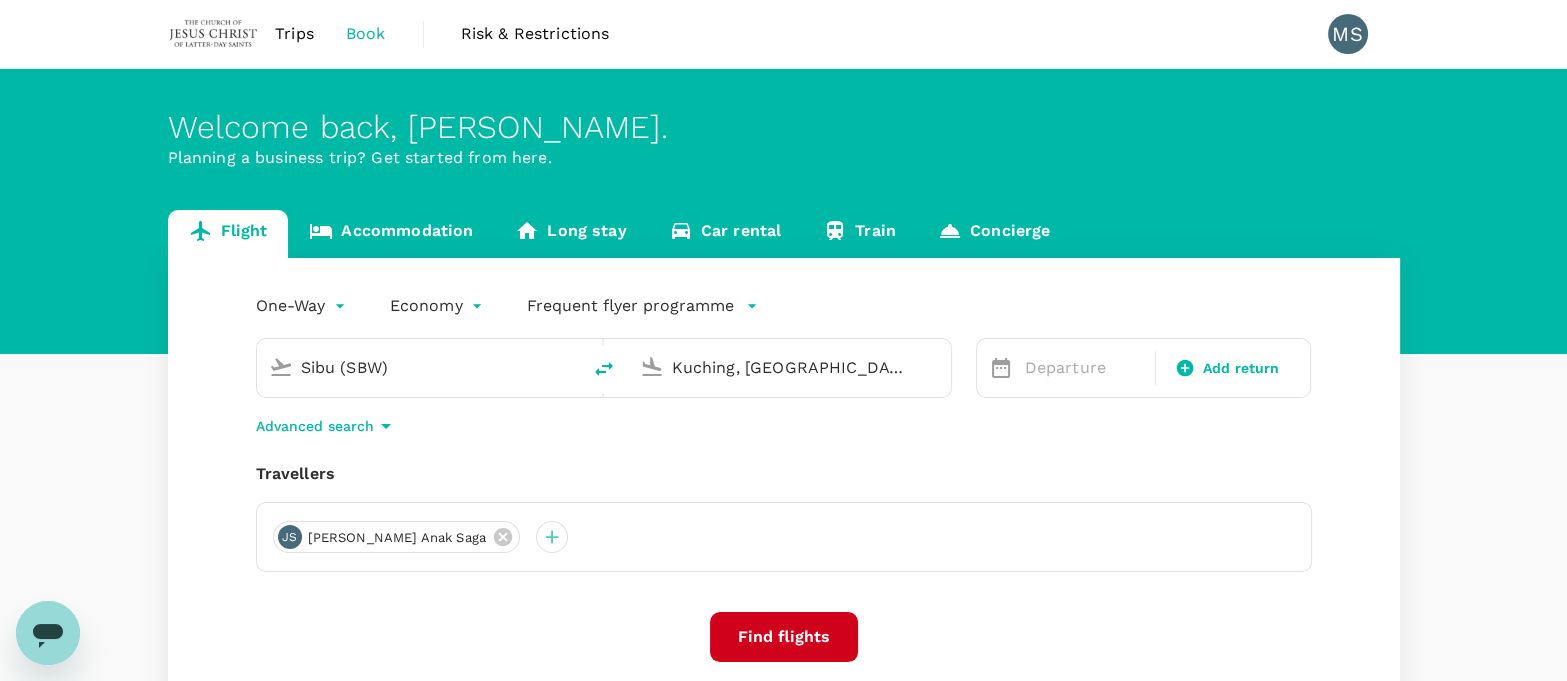 click on "Kuching, Malaysia (any)" at bounding box center [790, 367] 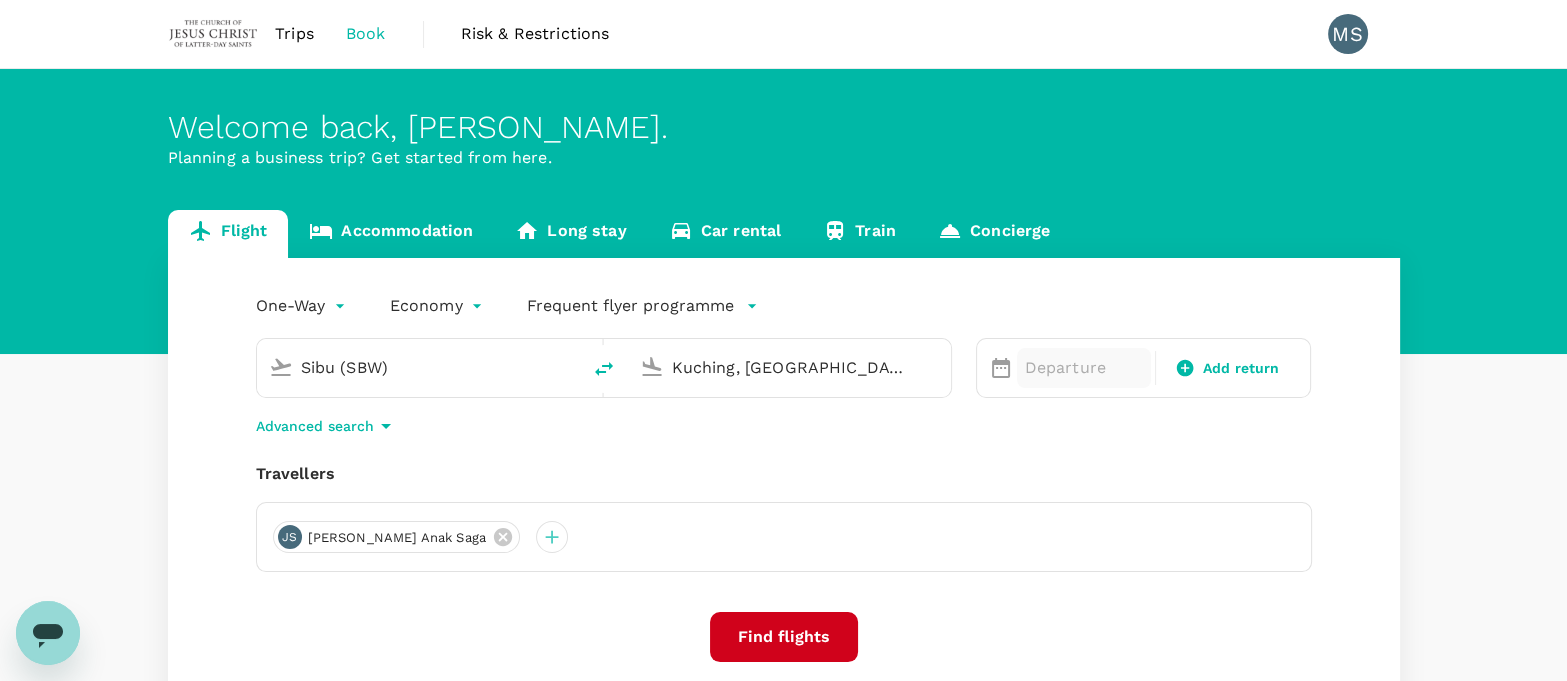 type on "Kuching, Malaysia (any)" 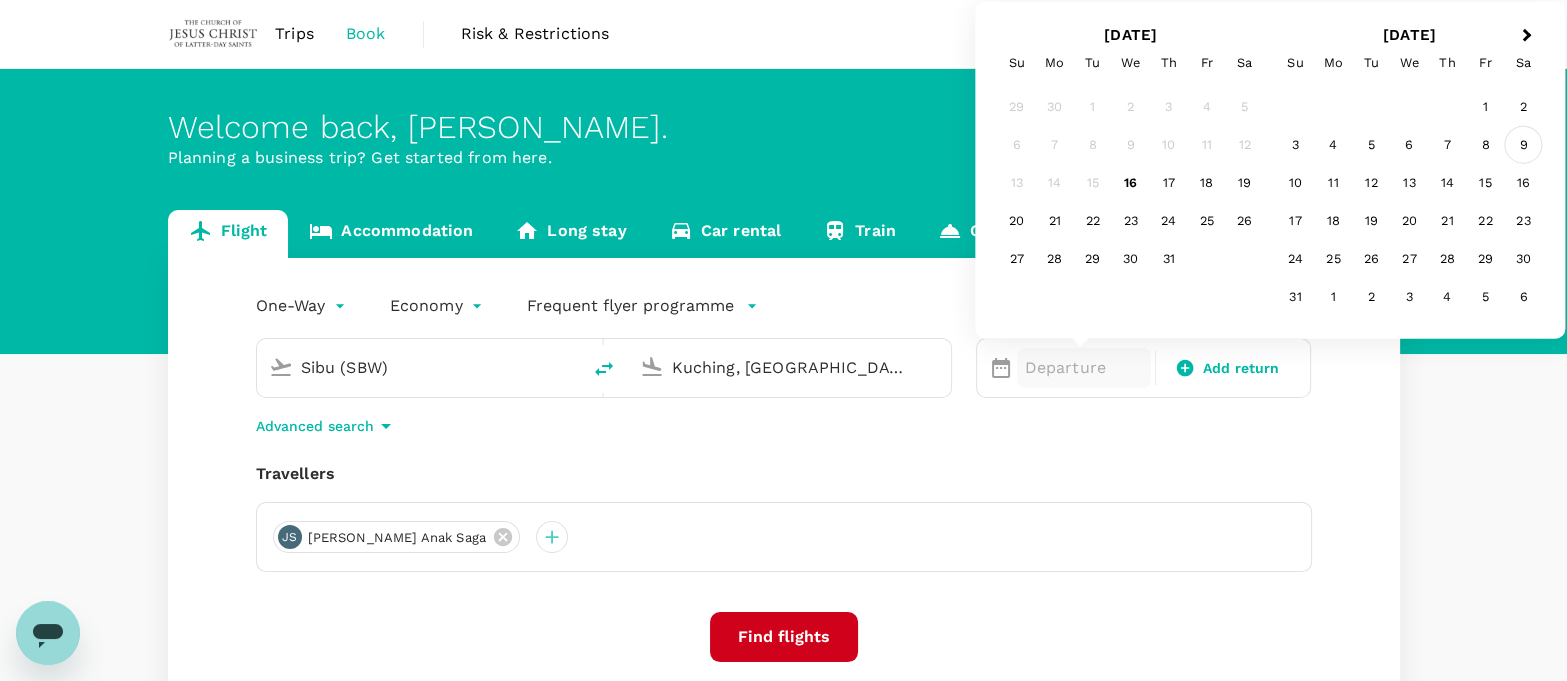 click on "9" at bounding box center [1523, 145] 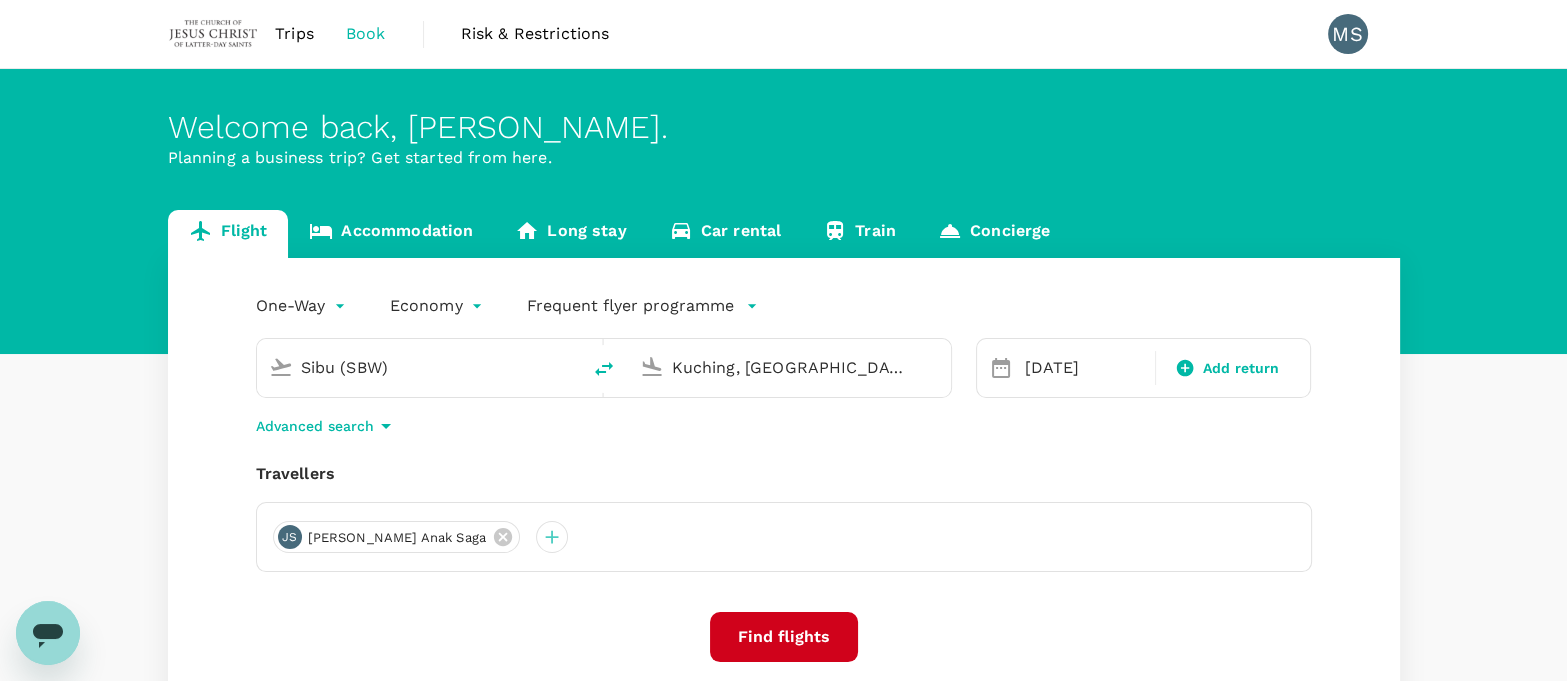 click on "Find flights" at bounding box center (784, 637) 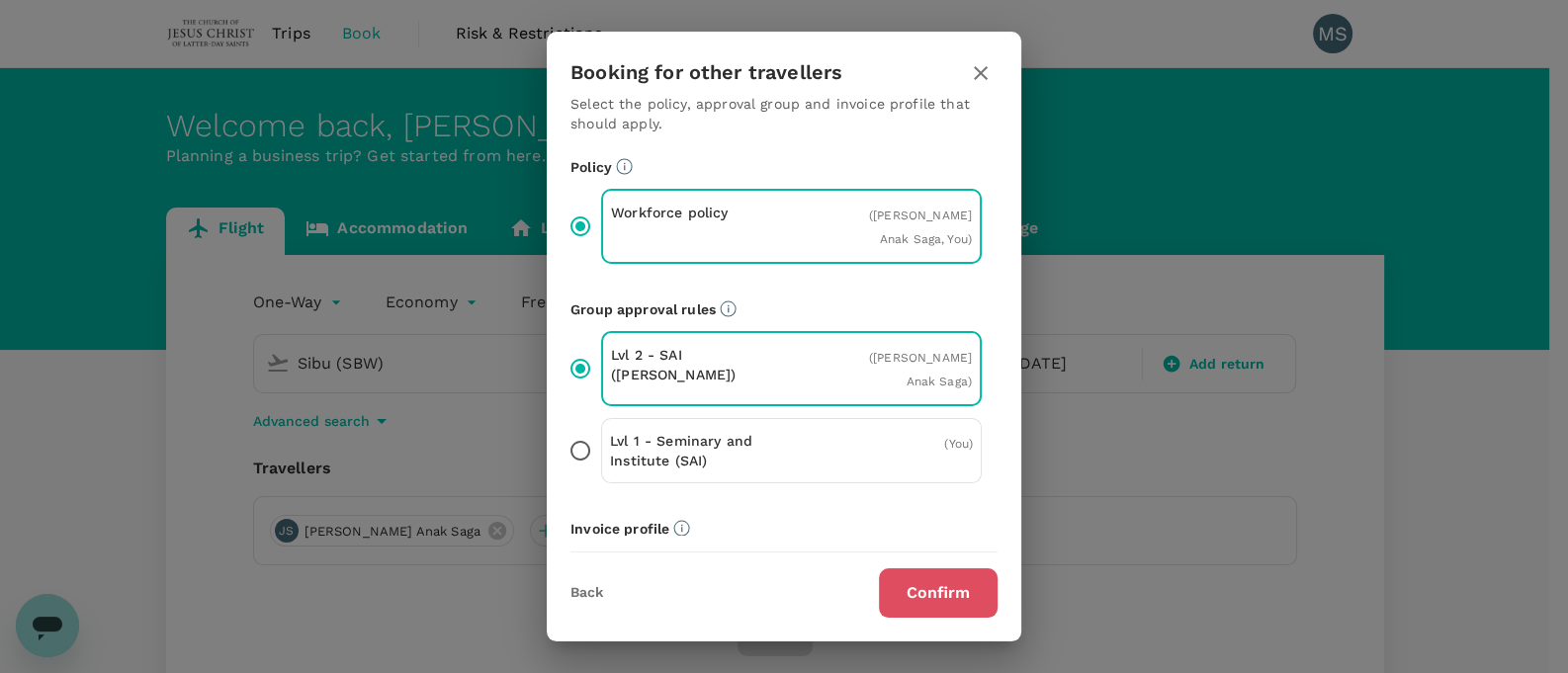 click on "Confirm" at bounding box center [938, 593] 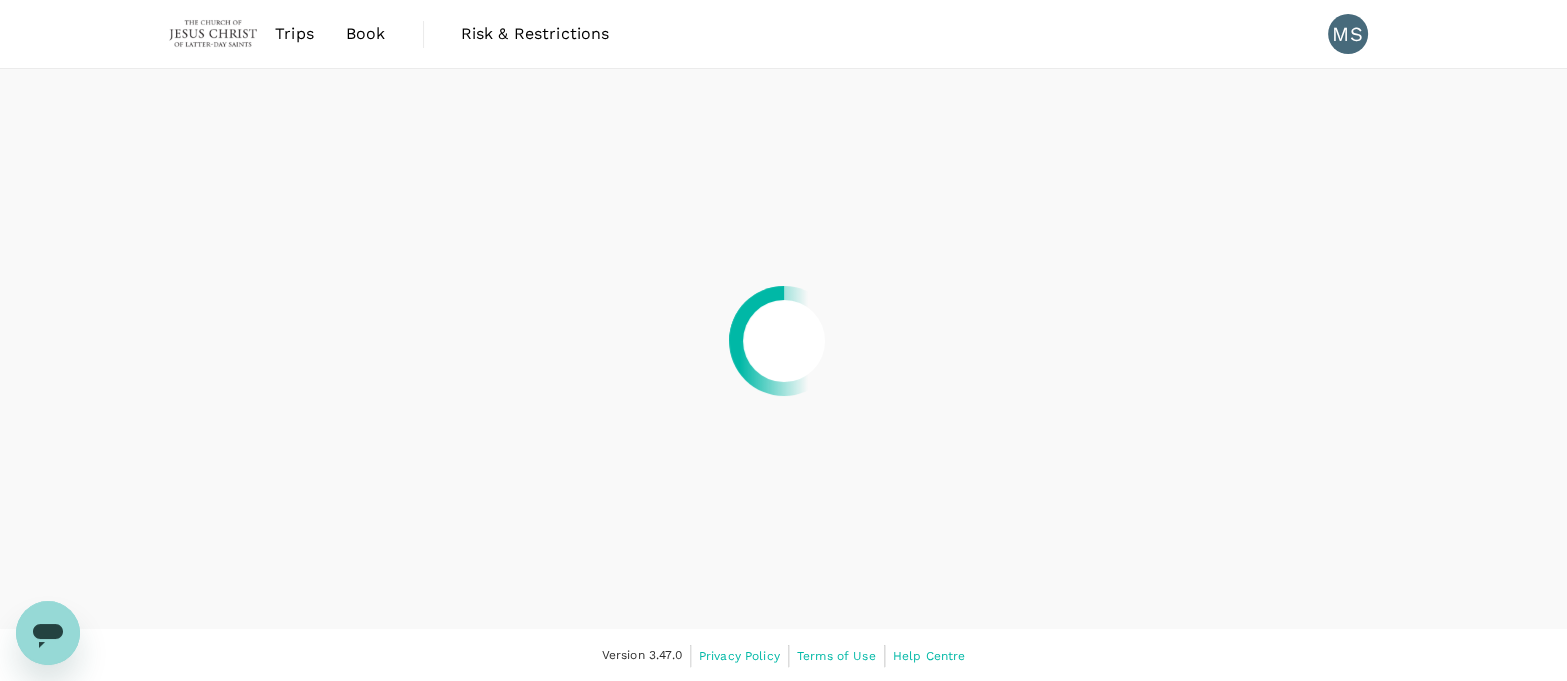 scroll, scrollTop: 0, scrollLeft: 0, axis: both 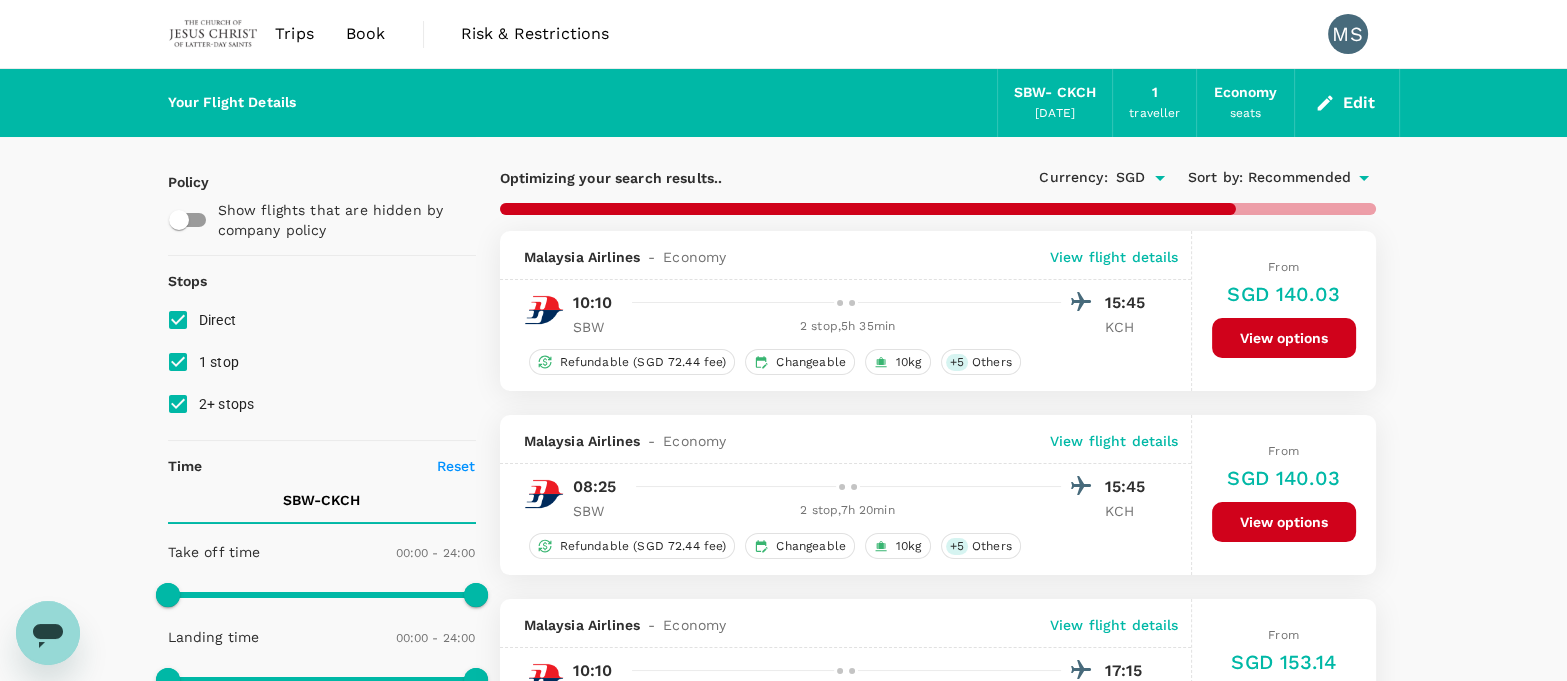 type on "1030" 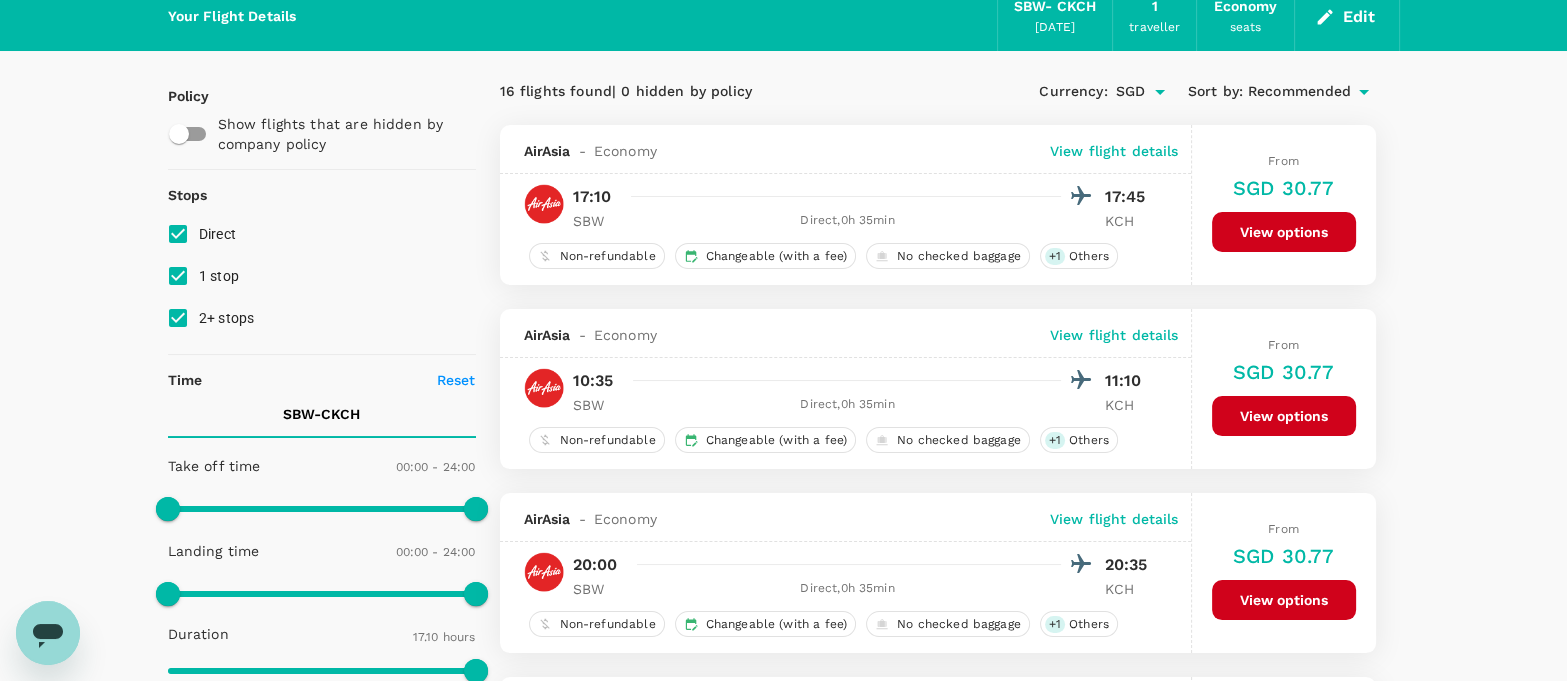 scroll, scrollTop: 125, scrollLeft: 0, axis: vertical 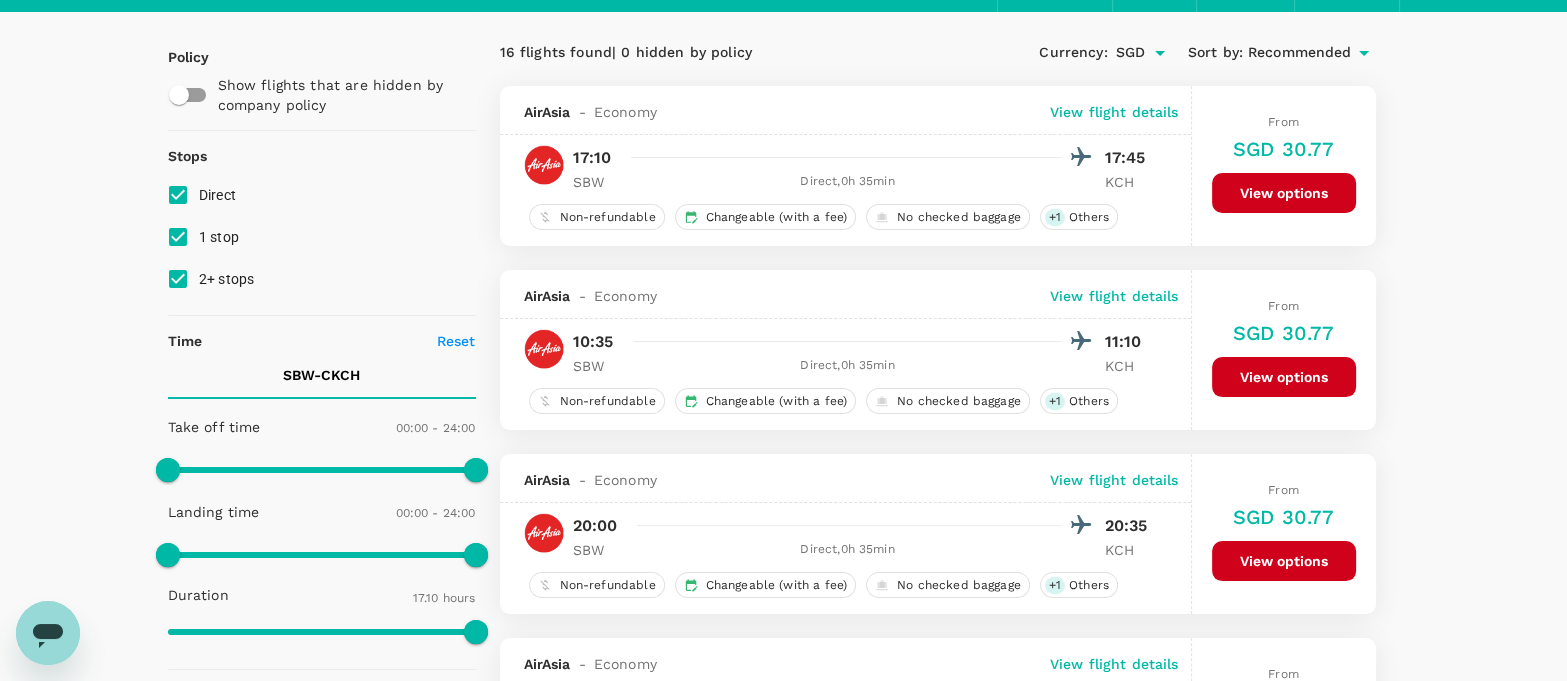 click on "Your Flight Details SBW  -   CKCH 09 Aug 2025 1 traveller Economy seats Edit Policy Show flights that are hidden by company policy Stops Direct 1 stop 2+ stops Time Reset SBW - CKCH Take off time 00:00 - 24:00 Landing time 00:00 - 24:00 Duration 17.10 hours Business trip essentials Clear all Cabin baggage Checked baggage Flexible to change Refundable Free seat selection Complimentary drinks and meal Cabin class Change Economy Only economy Airlines Clear all AirAsia Malaysia Airlines Other Exclude code share flights 16   flights found  |   0   hidden by policy Currency :  SGD Sort by :  Recommended AirAsia     - Economy   View flight details 17:10 17:45 SBW Direct ,  0h 35min KCH Non-refundable Changeable (with a fee) No checked baggage + 1 Others From SGD 30.77 View options AirAsia     - Economy   View flight details 10:35 11:10 SBW Direct ,  0h 35min KCH Non-refundable Changeable (with a fee) No checked baggage + 1 Others From SGD 30.77 View options AirAsia     - Economy   View flight details 20:00 20:35 SBW" at bounding box center (783, 1672) 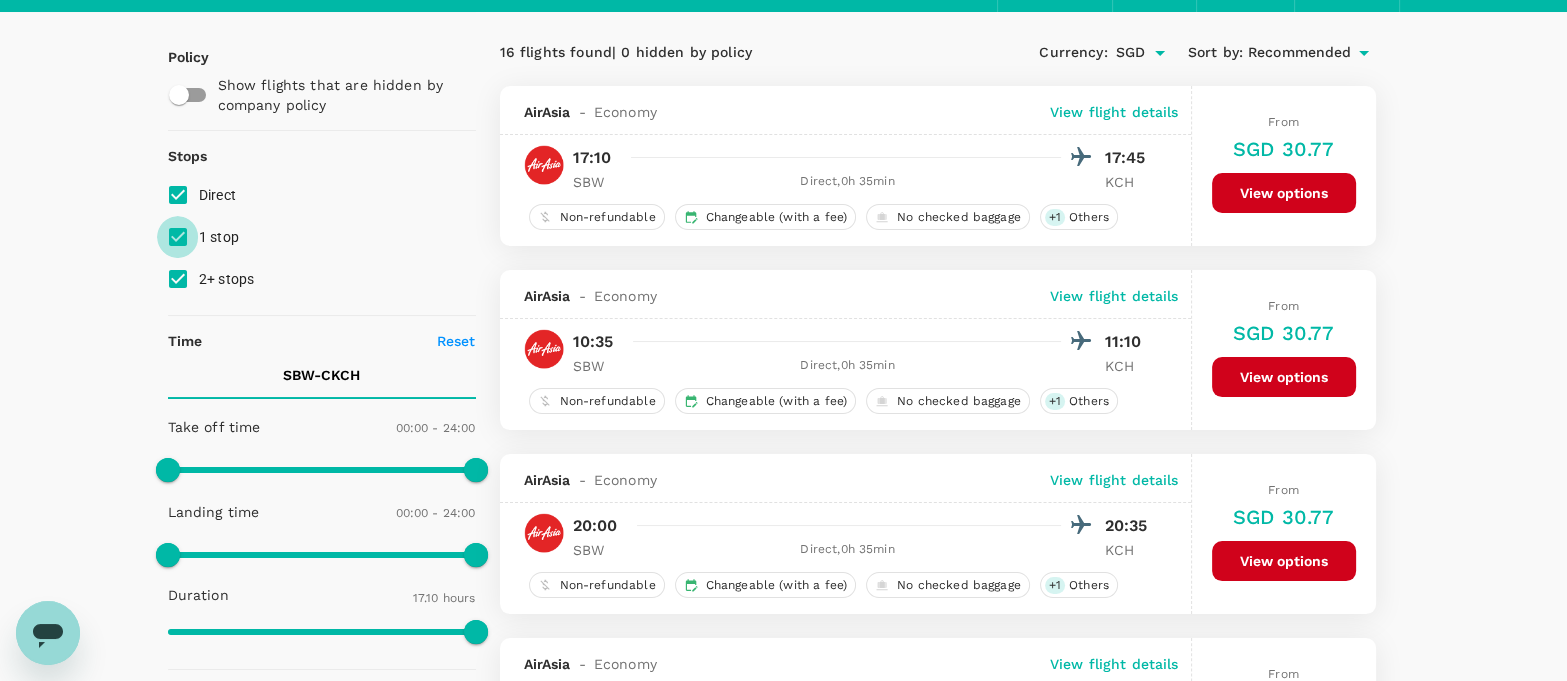 click on "1 stop" at bounding box center (178, 237) 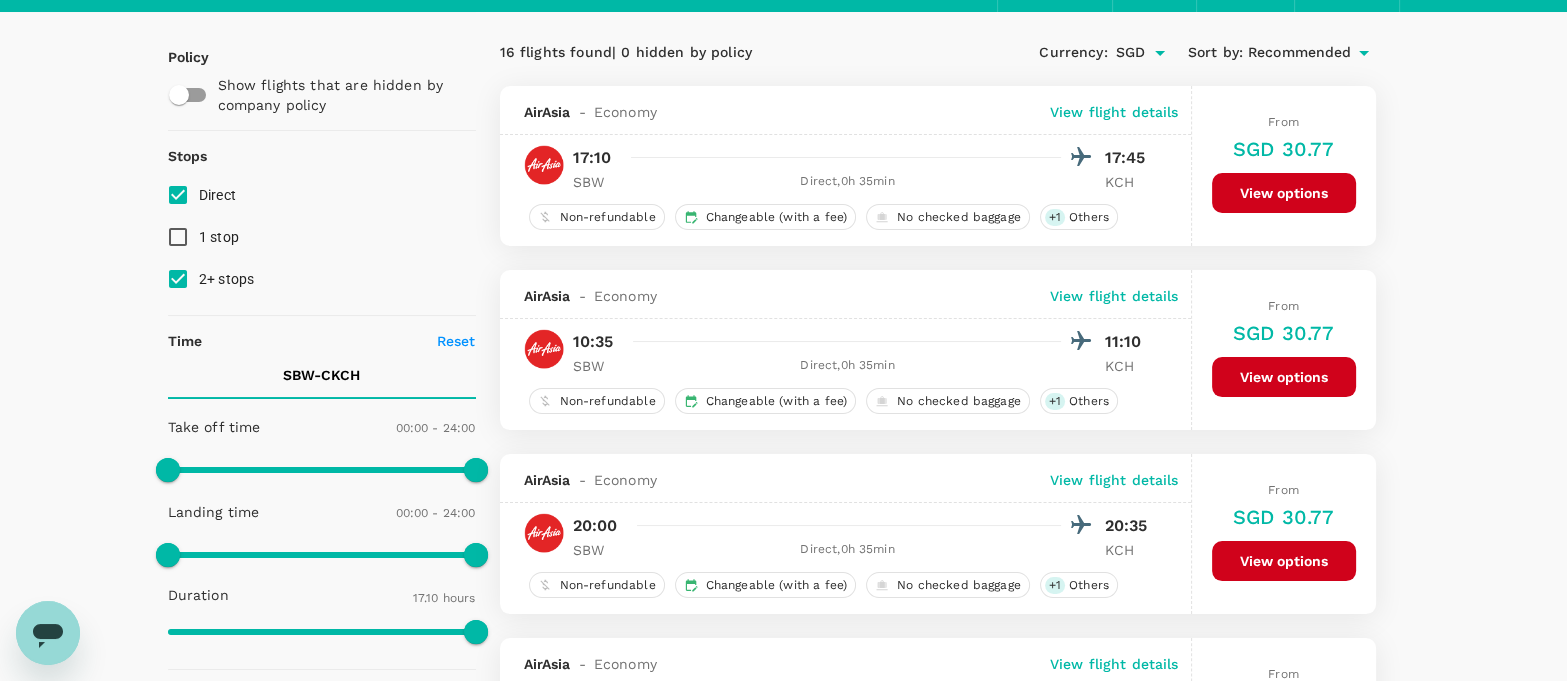 click on "2+ stops" at bounding box center [178, 279] 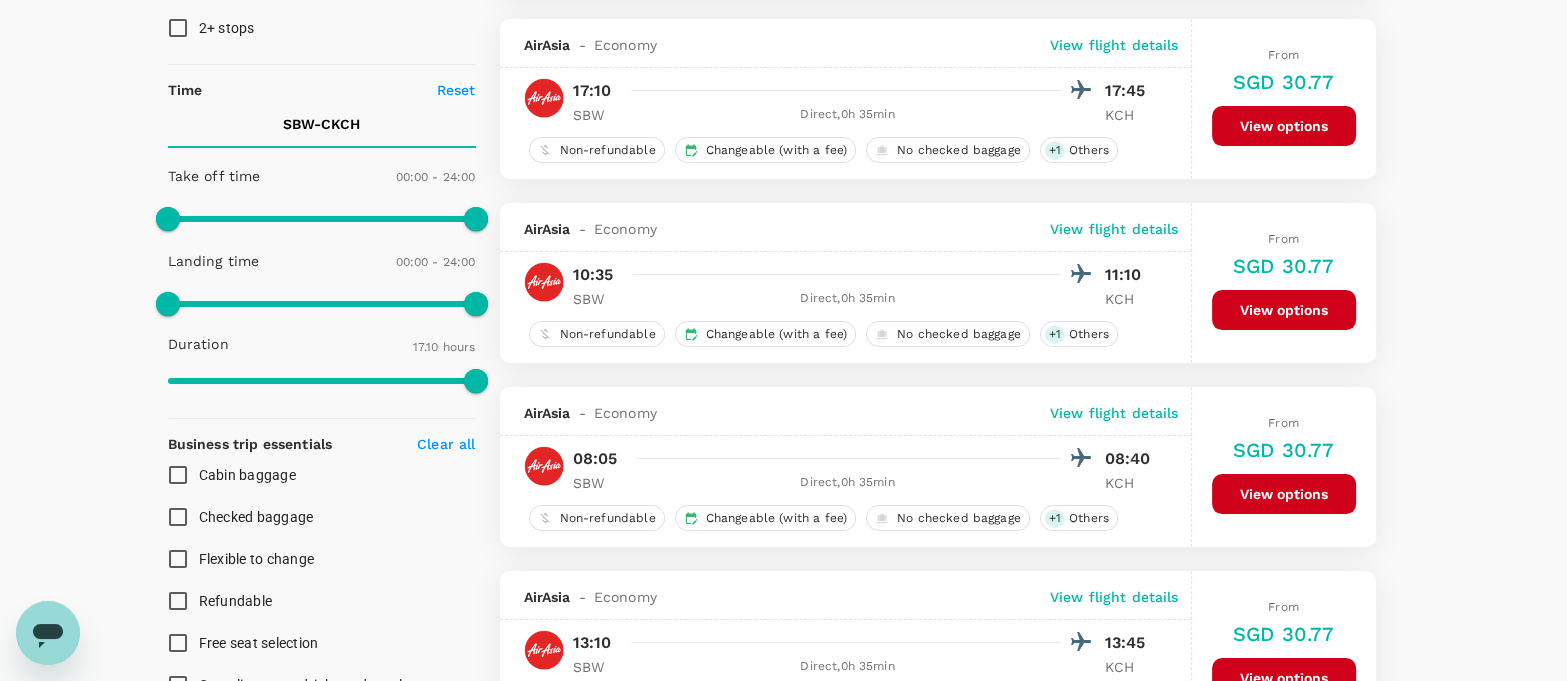 scroll, scrollTop: 375, scrollLeft: 0, axis: vertical 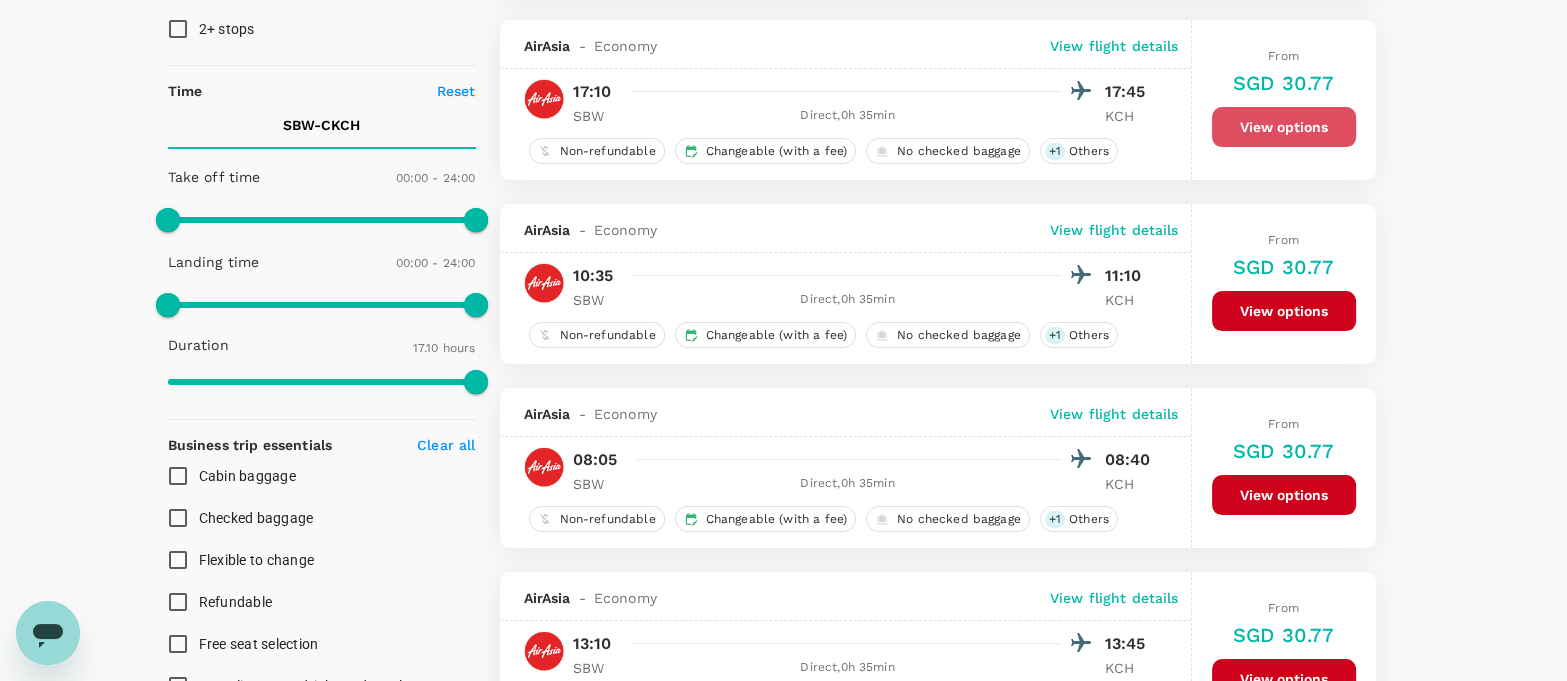 click on "View options" at bounding box center (1284, 127) 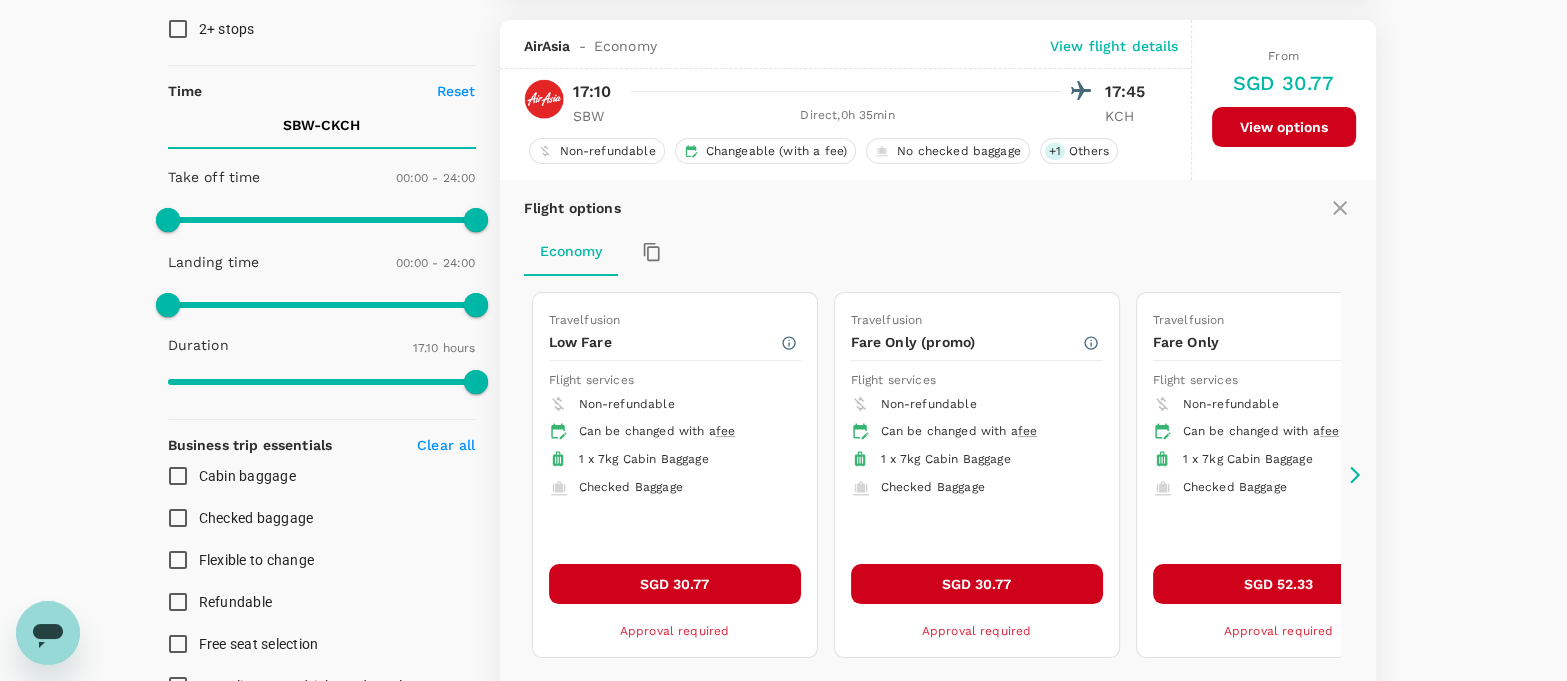 scroll, scrollTop: 394, scrollLeft: 0, axis: vertical 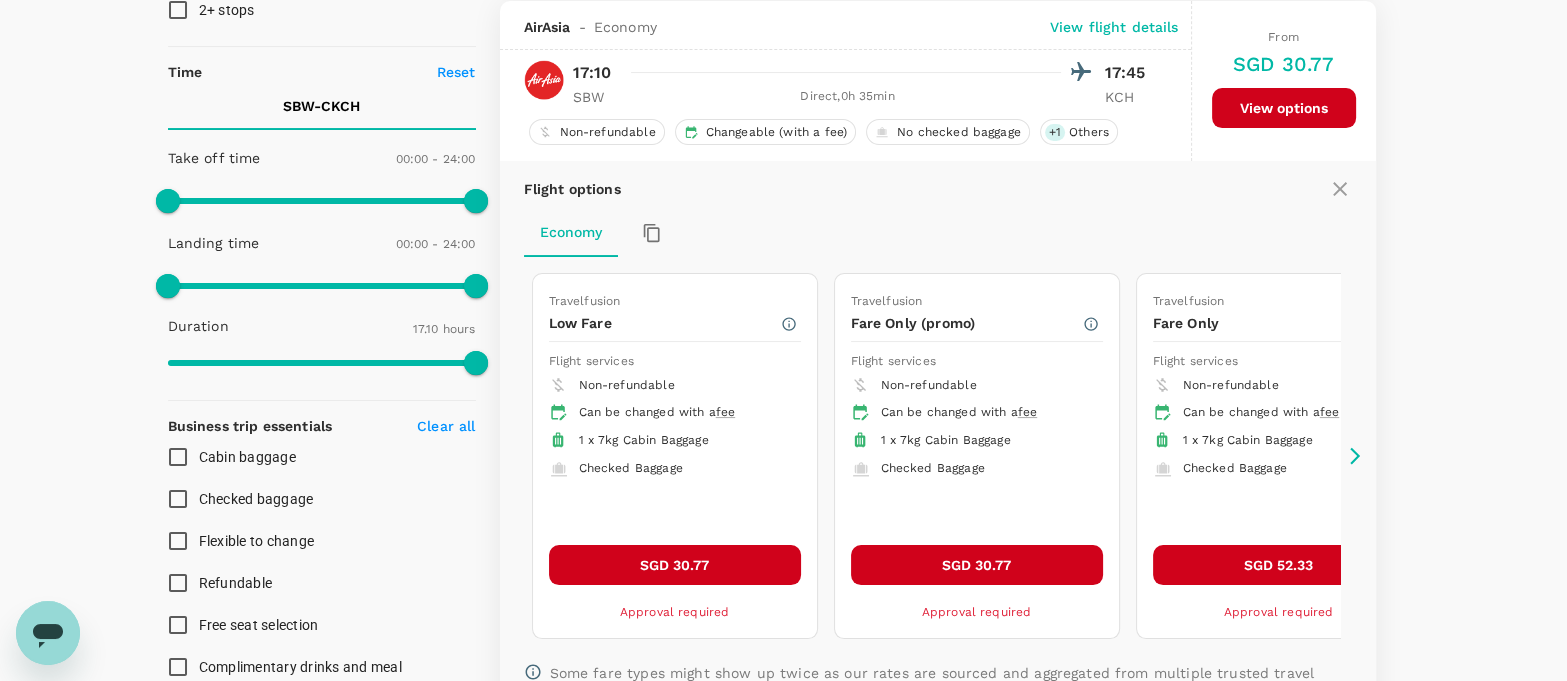 click on "Your Flight Details SBW  -   CKCH 09 Aug 2025 1 traveller Economy seats Edit Policy Show flights that are hidden by company policy Stops Direct 1 stop 2+ stops Time Reset SBW - CKCH Take off time 00:00 - 24:00 Landing time 00:00 - 24:00 Duration 17.10 hours Business trip essentials Clear all Cabin baggage Checked baggage Flexible to change Refundable Free seat selection Complimentary drinks and meal Cabin class Change Economy Only economy Airlines Clear all AirAsia Malaysia Airlines Other Exclude code share flights 6   flights found  |   0   hidden by policy Currency :  SGD Sort by :  Recommended AirAsia     - Economy   View flight details 15:20 15:55 SBW Direct ,  0h 35min KCH Non-refundable Changeable (with a fee) No checked baggage + 1 Others From SGD 30.77 View options AirAsia     - Economy   View flight details 17:10 17:45 SBW Direct ,  0h 35min KCH Non-refundable Changeable (with a fee) No checked baggage + 1 Others From SGD 30.77 View options Flight options Economy Travelfusion Low Fare Flight services" at bounding box center (783, 742) 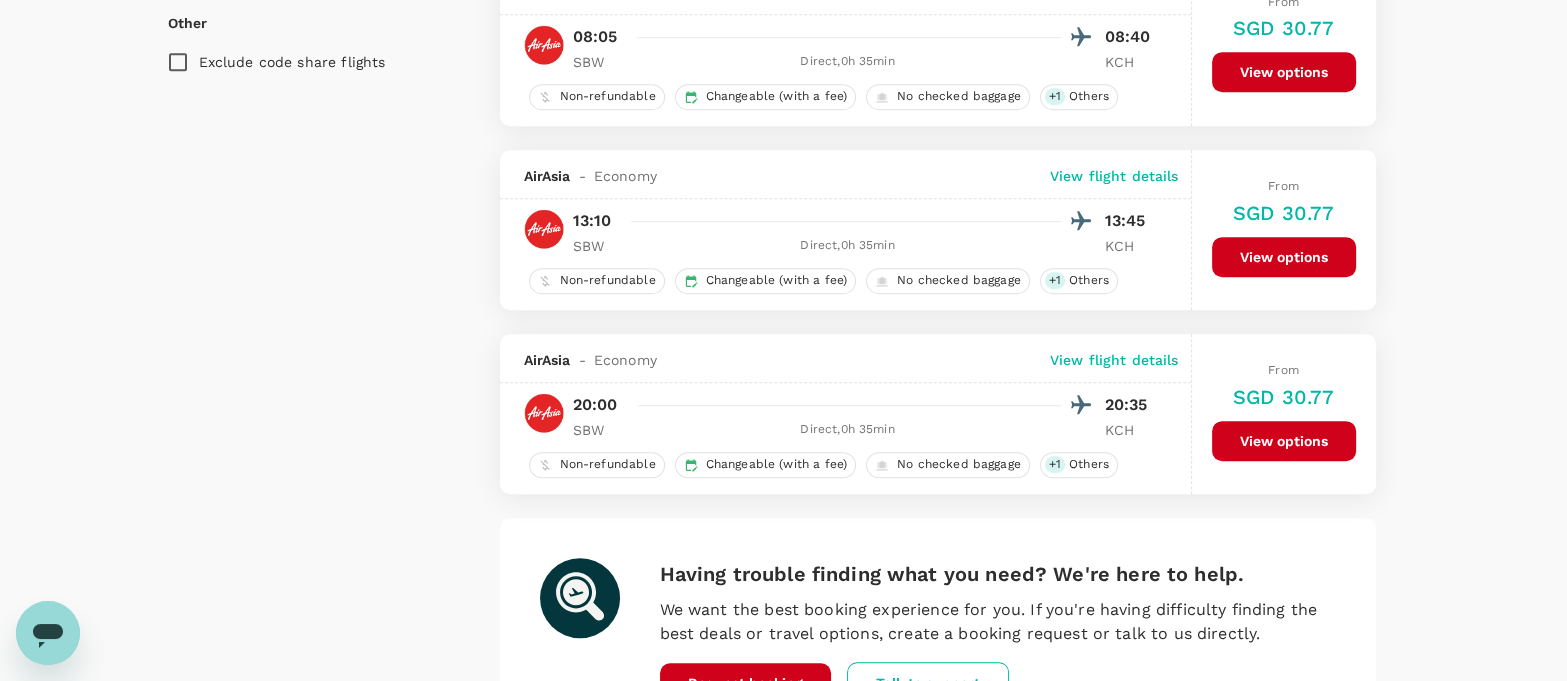 scroll, scrollTop: 1394, scrollLeft: 0, axis: vertical 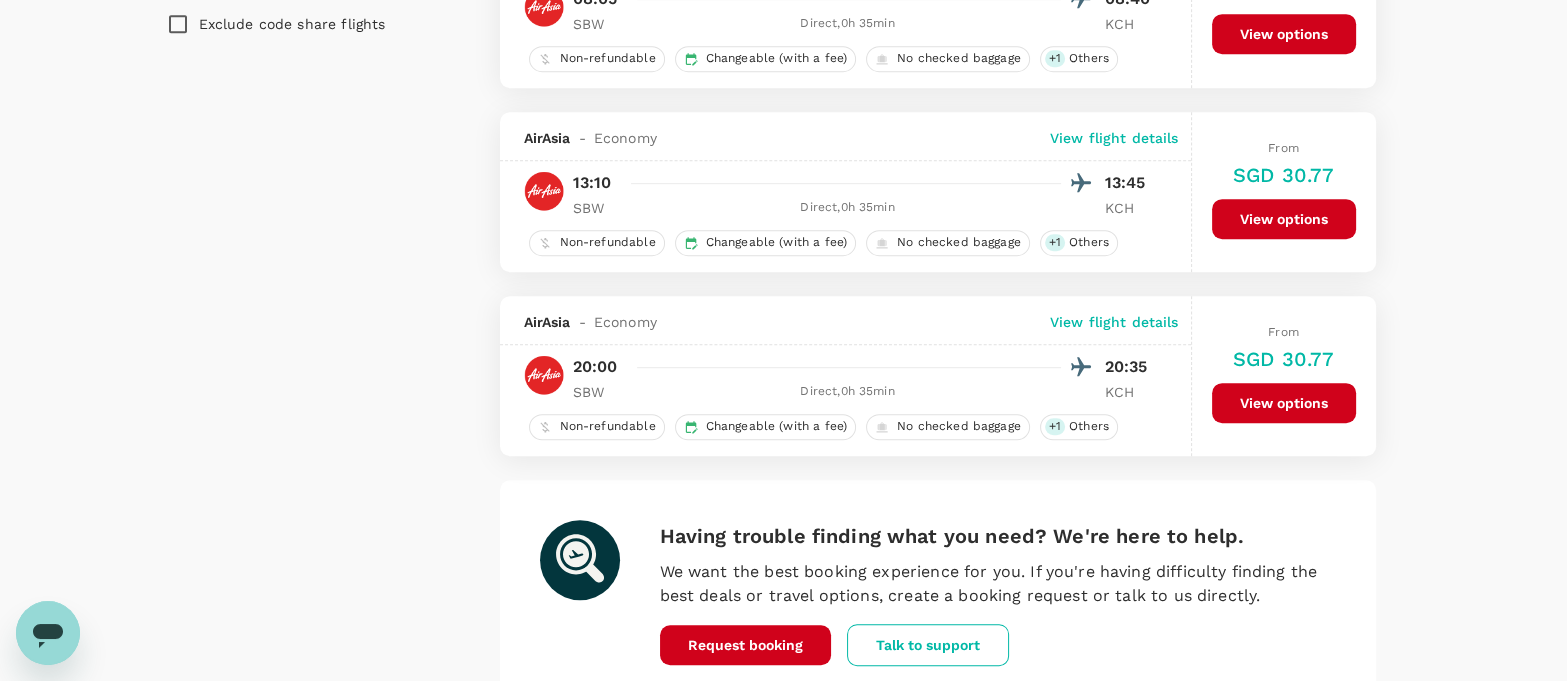 click on "View options" at bounding box center [1284, 403] 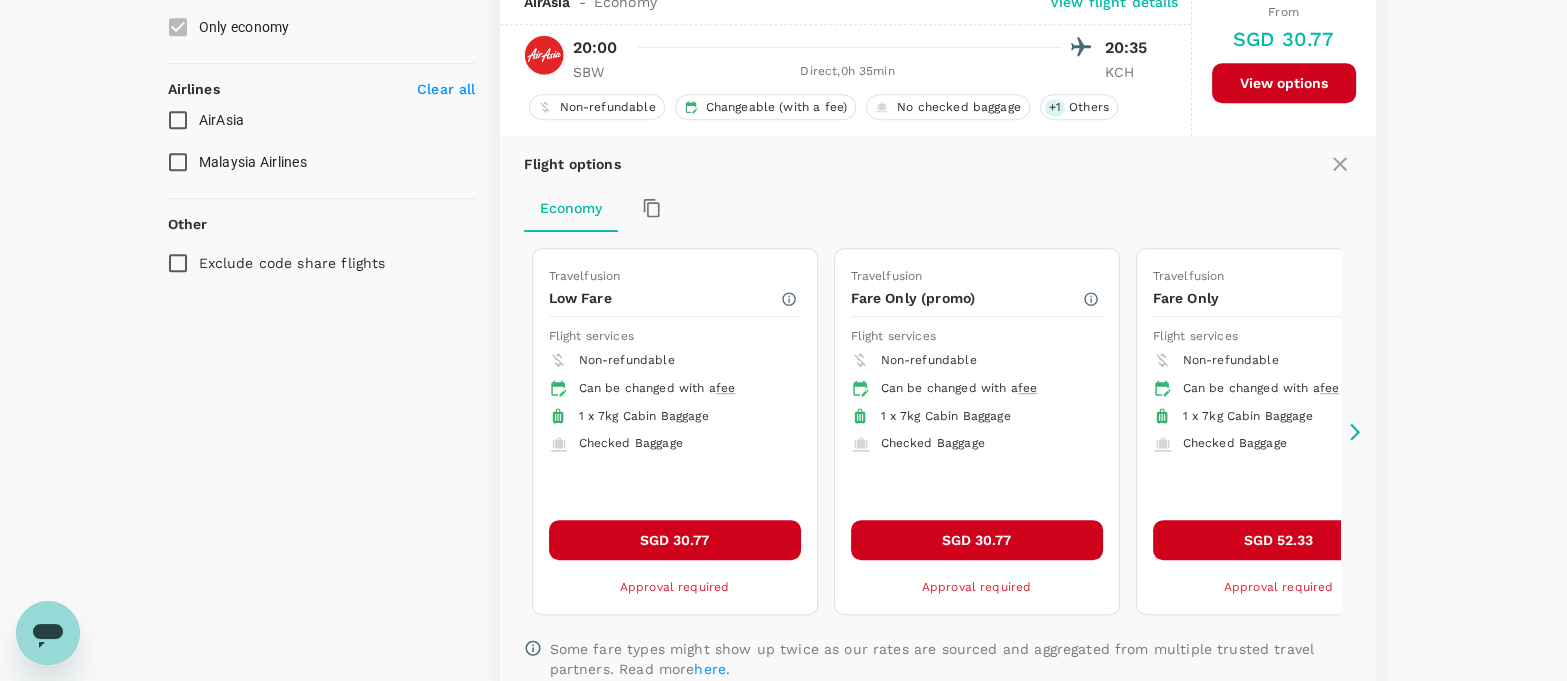 scroll, scrollTop: 1128, scrollLeft: 0, axis: vertical 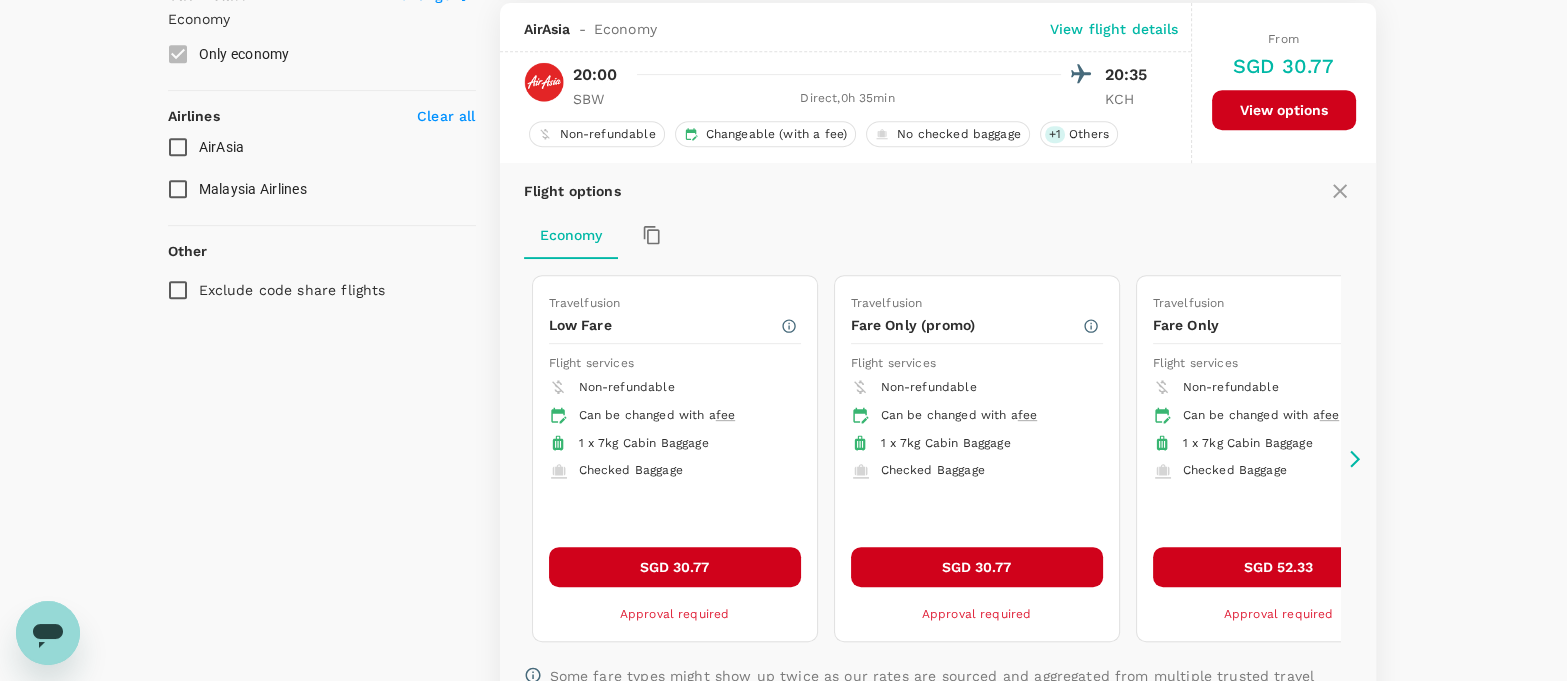 click on "Your Flight Details SBW  -   CKCH 09 Aug 2025 1 traveller Economy seats Edit Policy Show flights that are hidden by company policy Stops Direct 1 stop 2+ stops Time Reset SBW - CKCH Take off time 00:00 - 24:00 Landing time 00:00 - 24:00 Duration 17.10 hours Business trip essentials Clear all Cabin baggage Checked baggage Flexible to change Refundable Free seat selection Complimentary drinks and meal Cabin class Change Economy Only economy Airlines Clear all AirAsia Malaysia Airlines Other Exclude code share flights 6   flights found  |   0   hidden by policy Currency :  SGD Sort by :  Recommended AirAsia     - Economy   View flight details 15:20 15:55 SBW Direct ,  0h 35min KCH Non-refundable Changeable (with a fee) No checked baggage + 1 Others From SGD 30.77 View options AirAsia     - Economy   View flight details 17:10 17:45 SBW Direct ,  0h 35min KCH Non-refundable Changeable (with a fee) No checked baggage + 1 Others From SGD 30.77 View options AirAsia     - Economy   View flight details 10:35 11:10 SBW" at bounding box center (783, 8) 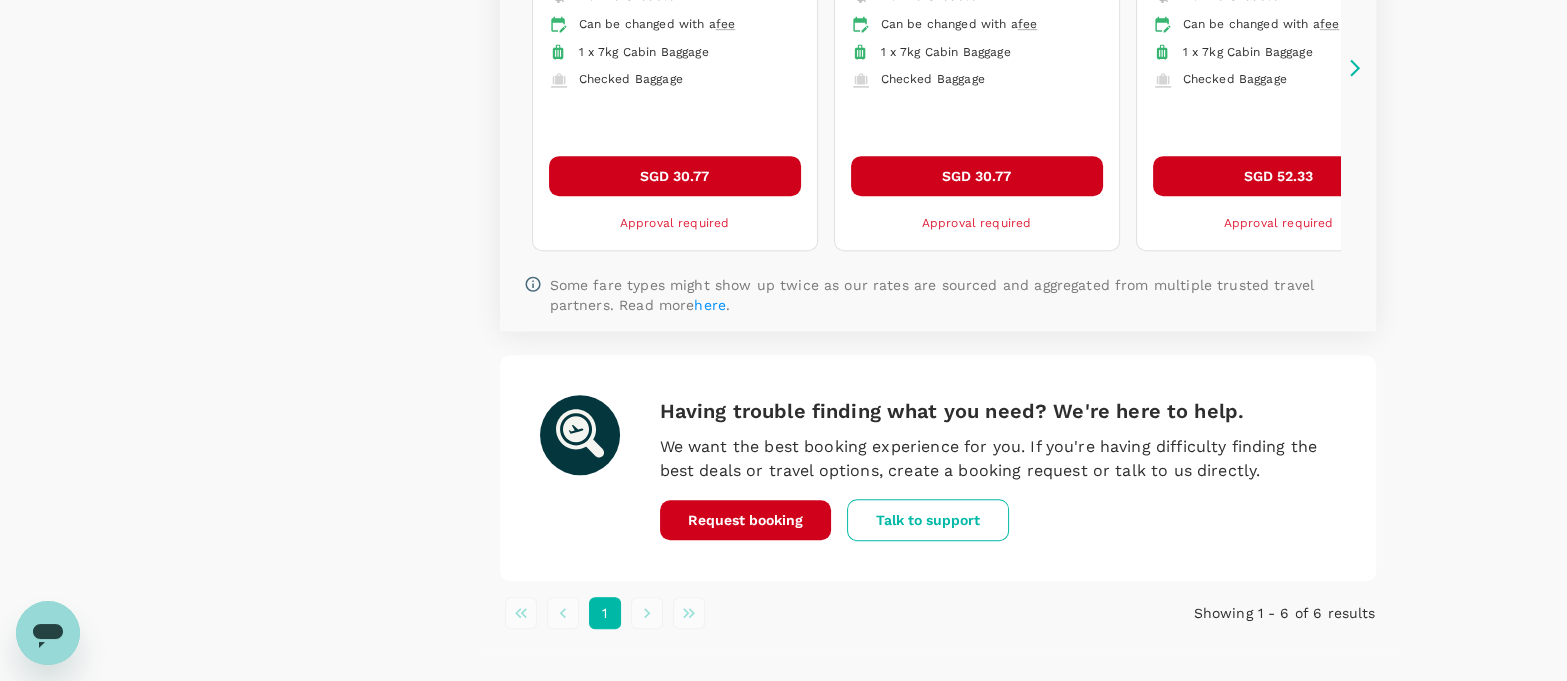 scroll, scrollTop: 1566, scrollLeft: 0, axis: vertical 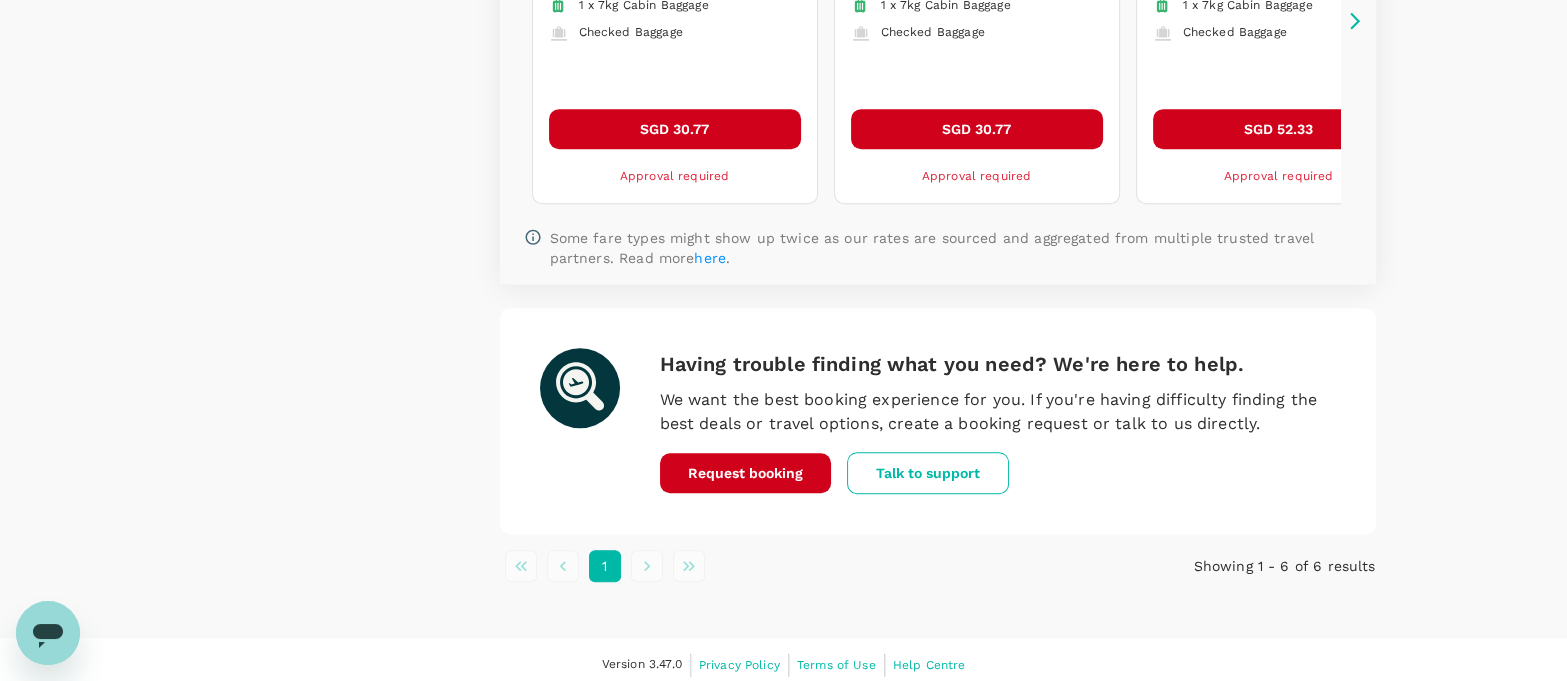 click on "Your Flight Details SBW  -   CKCH 09 Aug 2025 1 traveller Economy seats Edit Policy Show flights that are hidden by company policy Stops Direct 1 stop 2+ stops Time Reset SBW - CKCH Take off time 00:00 - 24:00 Landing time 00:00 - 24:00 Duration 17.10 hours Business trip essentials Clear all Cabin baggage Checked baggage Flexible to change Refundable Free seat selection Complimentary drinks and meal Cabin class Change Economy Only economy Airlines Clear all AirAsia Malaysia Airlines Other Exclude code share flights 6   flights found  |   0   hidden by policy Currency :  SGD Sort by :  Recommended AirAsia     - Economy   View flight details 15:20 15:55 SBW Direct ,  0h 35min KCH Non-refundable Changeable (with a fee) No checked baggage + 1 Others From SGD 30.77 View options AirAsia     - Economy   View flight details 17:10 17:45 SBW Direct ,  0h 35min KCH Non-refundable Changeable (with a fee) No checked baggage + 1 Others From SGD 30.77 View options AirAsia     - Economy   View flight details 10:35 11:10 SBW" at bounding box center (783, -430) 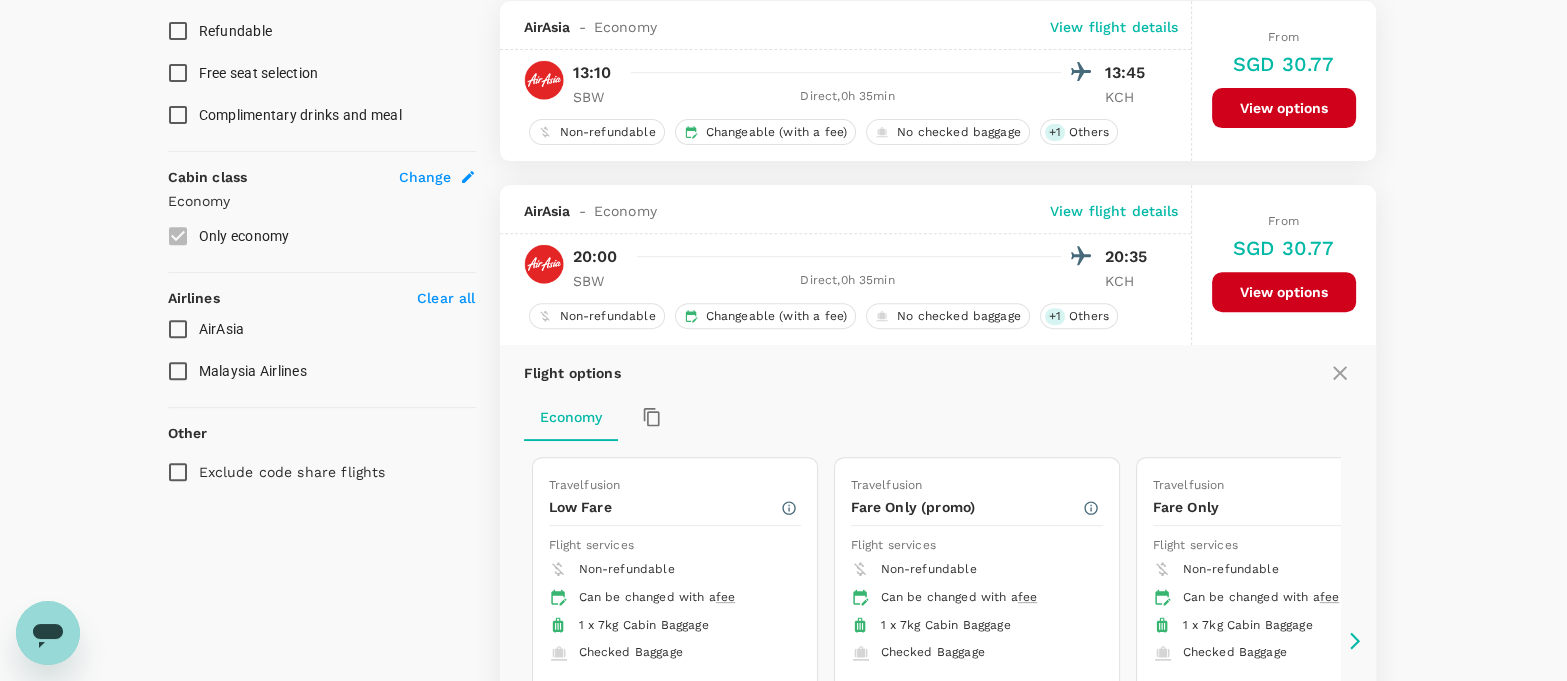 scroll, scrollTop: 942, scrollLeft: 0, axis: vertical 